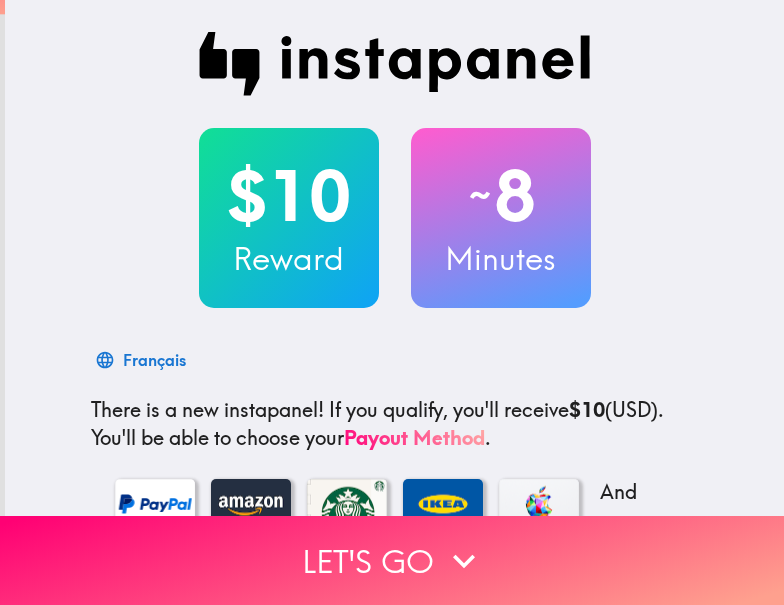 scroll, scrollTop: 0, scrollLeft: 0, axis: both 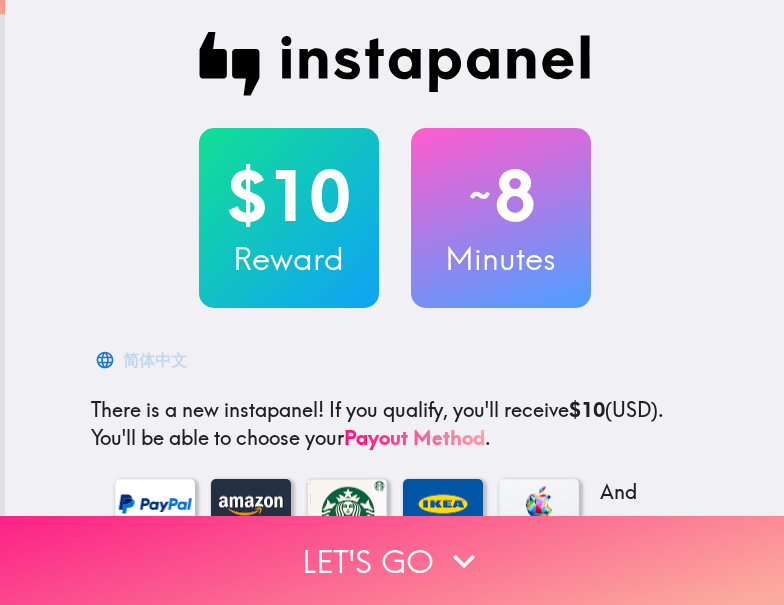 click on "Let's go" at bounding box center (392, 560) 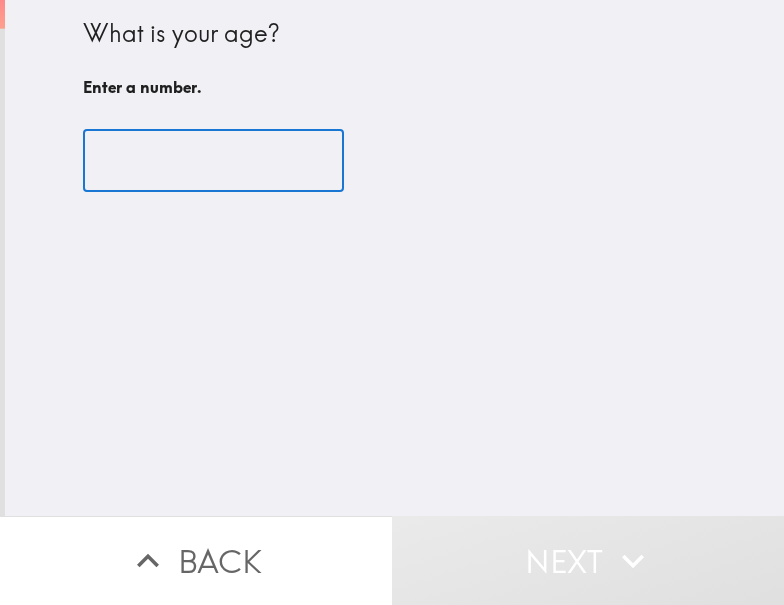 click at bounding box center (213, 161) 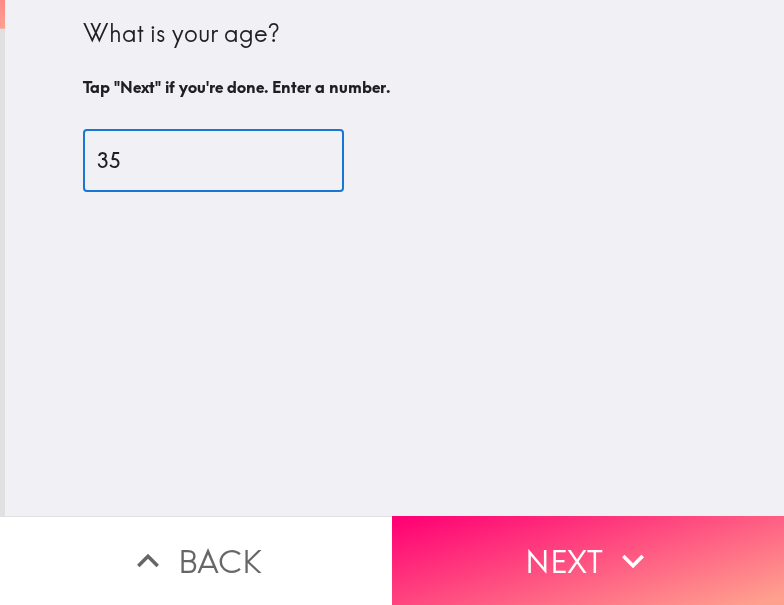 type on "35" 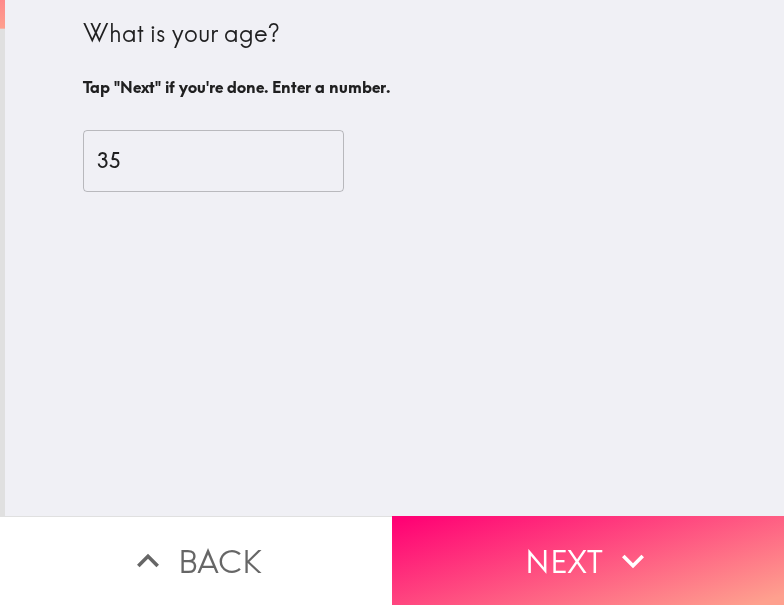 drag, startPoint x: 527, startPoint y: 532, endPoint x: 770, endPoint y: 528, distance: 243.03291 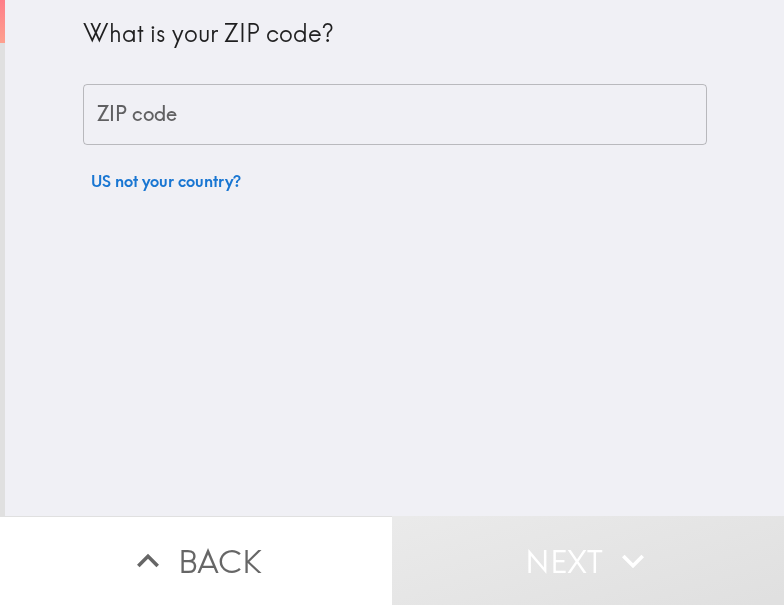 click on "ZIP code" at bounding box center (395, 115) 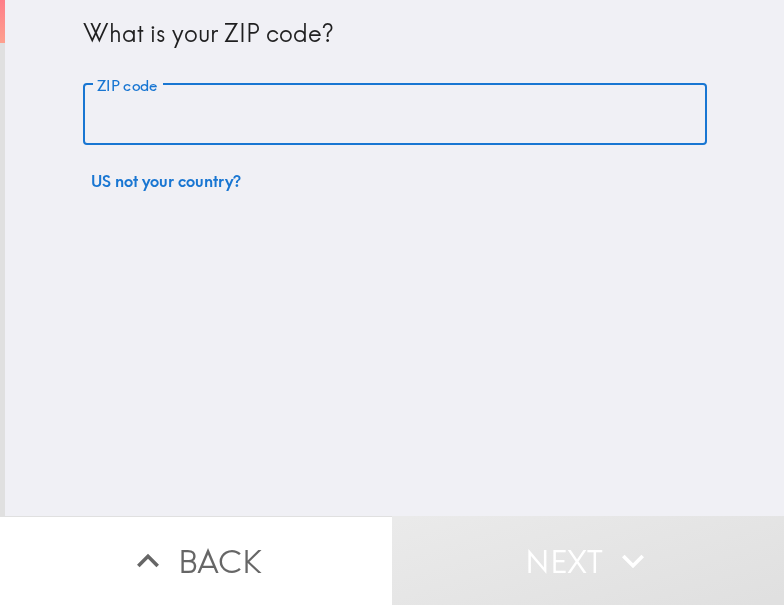 paste on "11427" 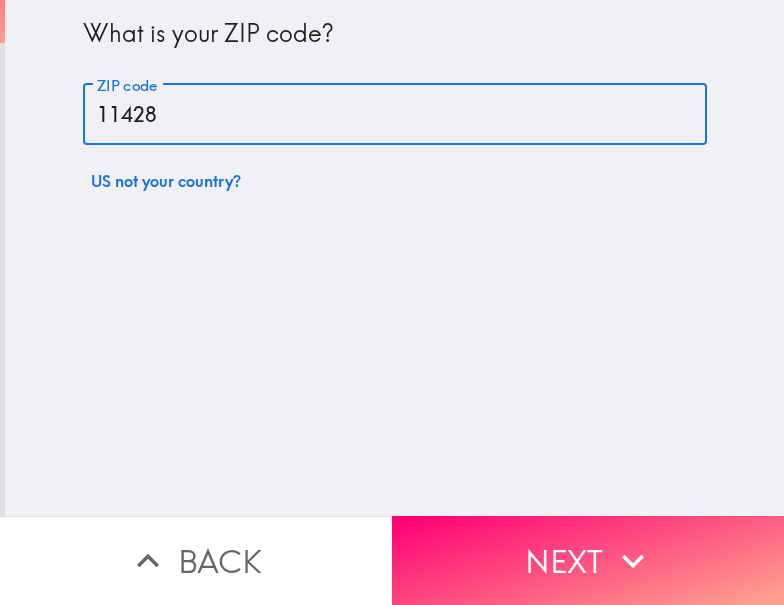 type on "11428" 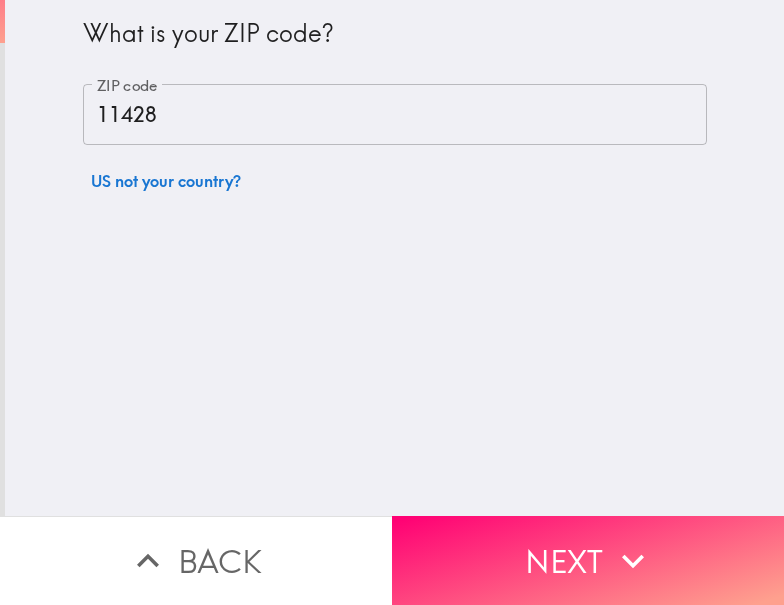 click 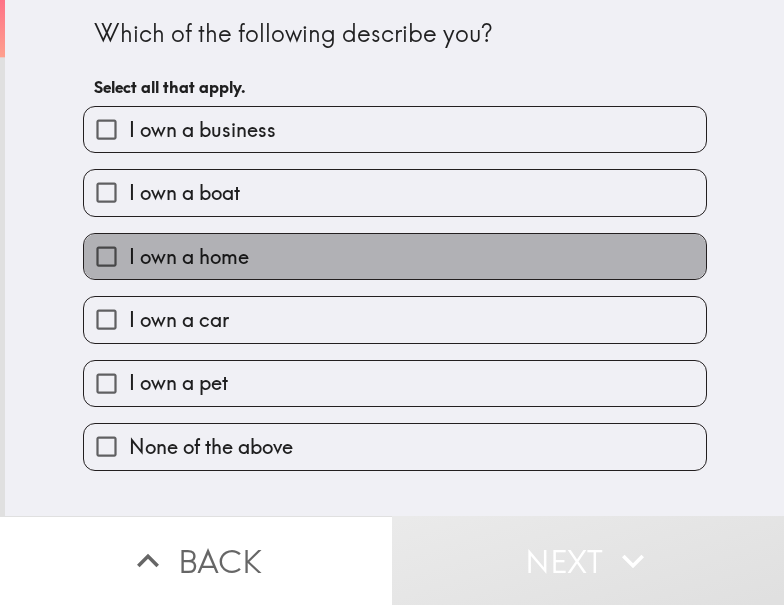 click on "I own a home" at bounding box center (395, 256) 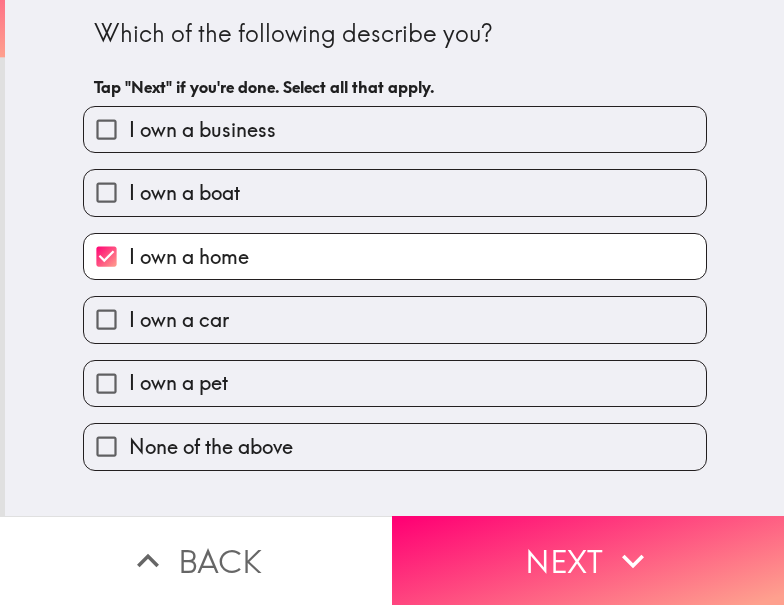 click on "I own a car" at bounding box center [179, 320] 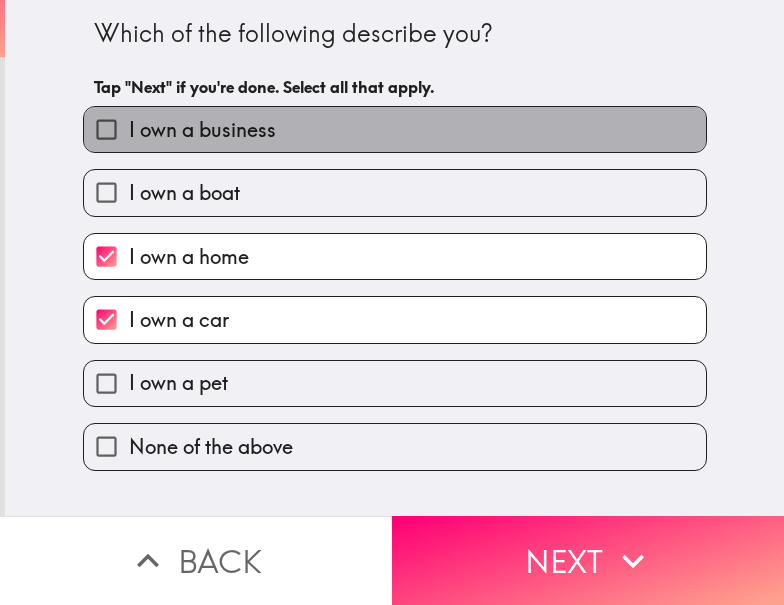 click on "I own a business" at bounding box center [395, 129] 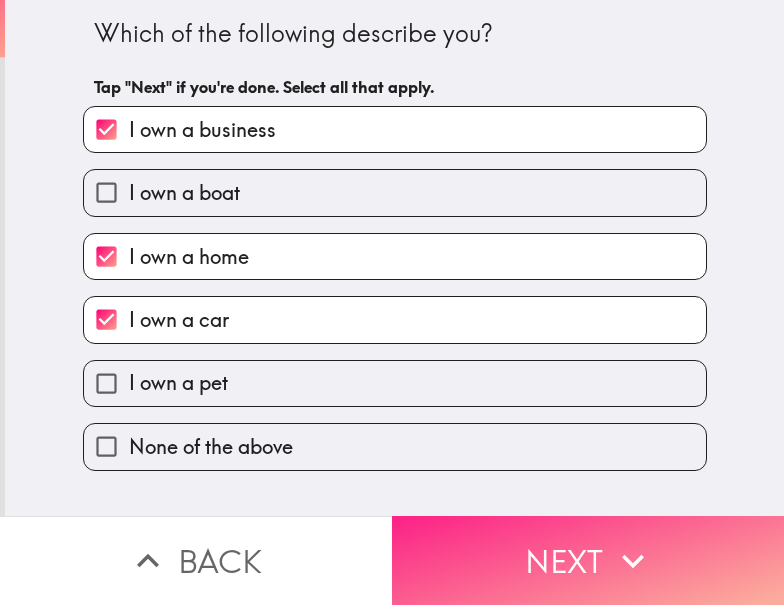 click 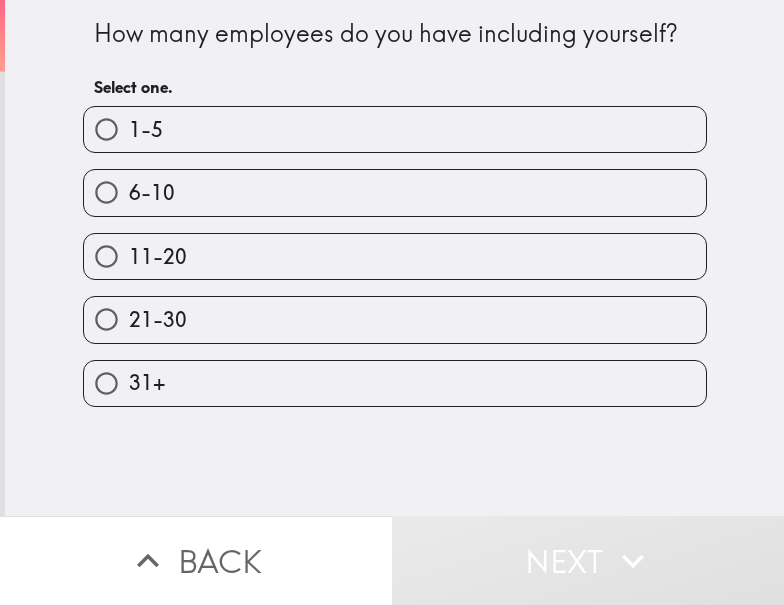 drag, startPoint x: 314, startPoint y: 332, endPoint x: 330, endPoint y: 331, distance: 16.03122 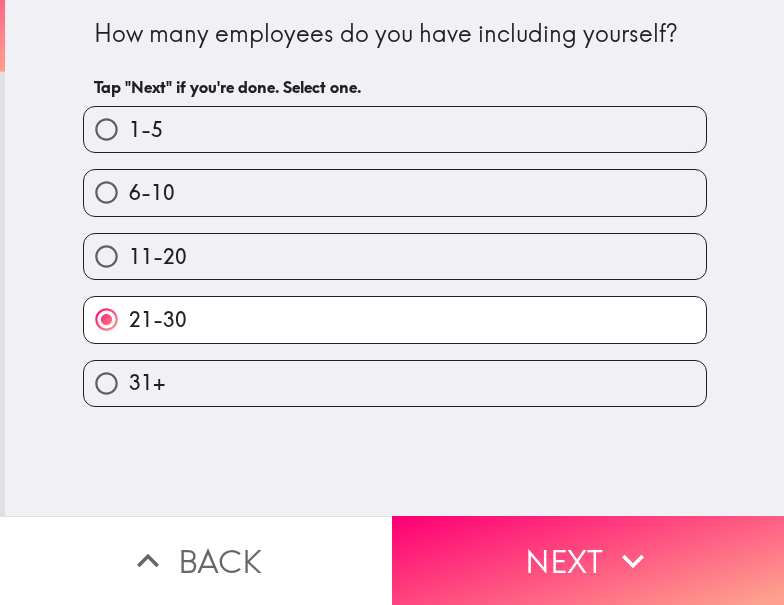 drag, startPoint x: 519, startPoint y: 544, endPoint x: 530, endPoint y: 544, distance: 11 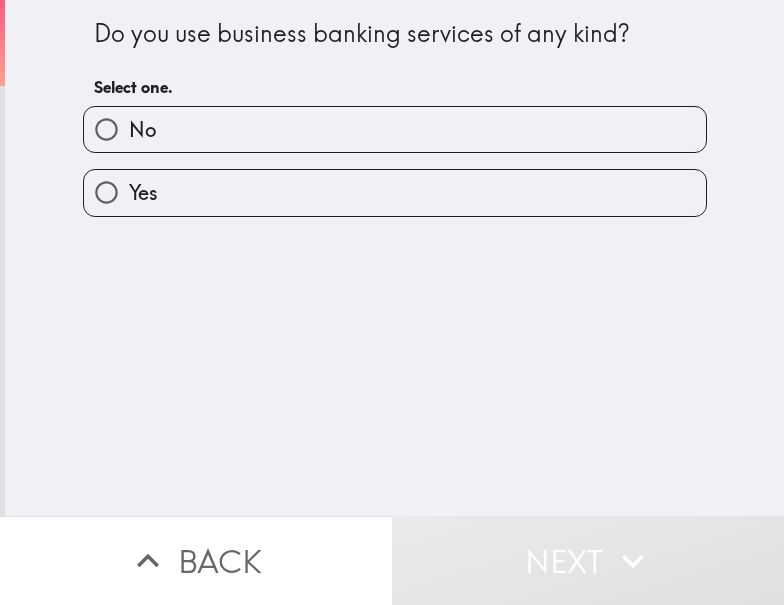 click on "Yes" at bounding box center [395, 192] 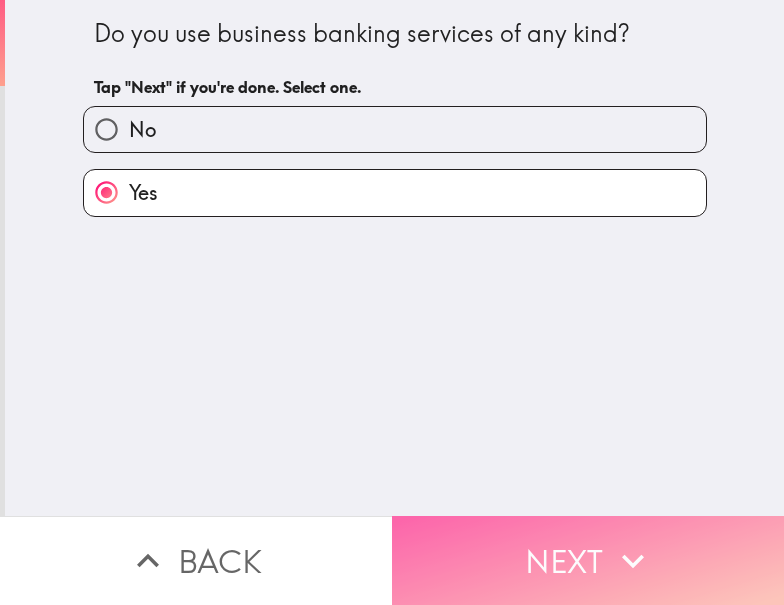 click on "Next" at bounding box center (588, 560) 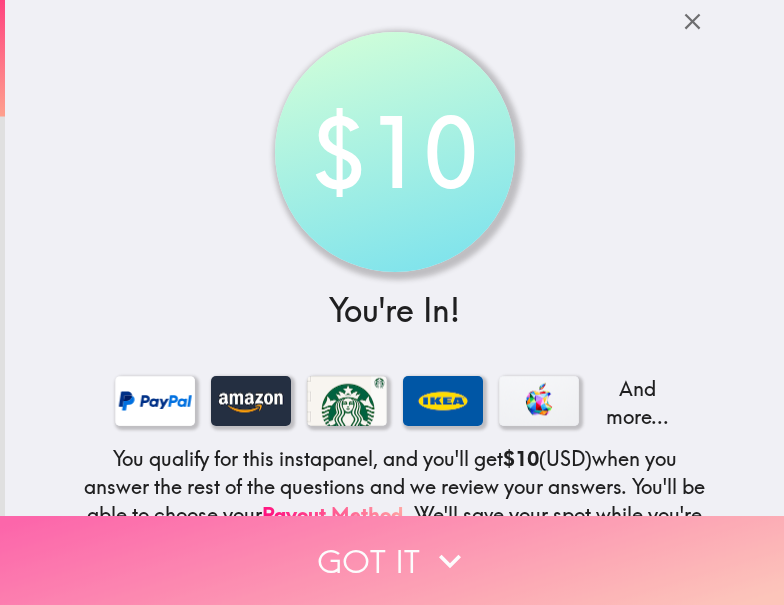 click on "Got it" at bounding box center (392, 560) 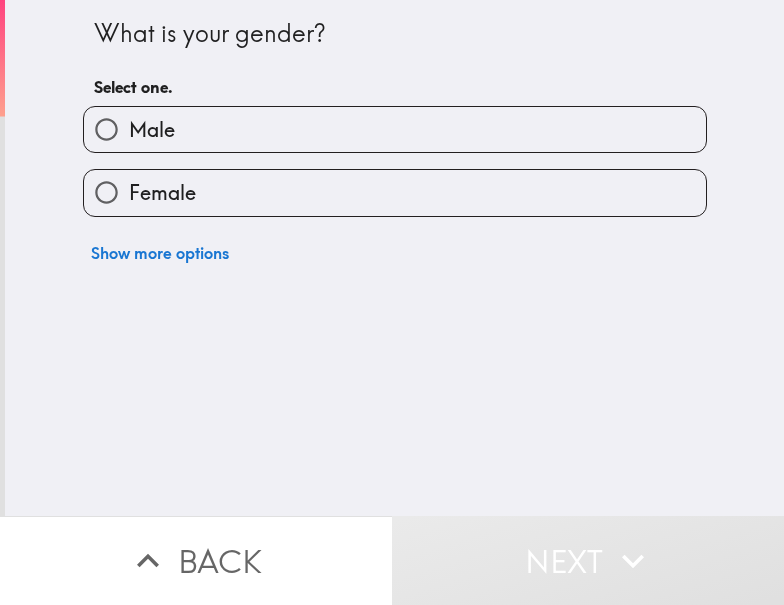 click on "Male" at bounding box center [395, 129] 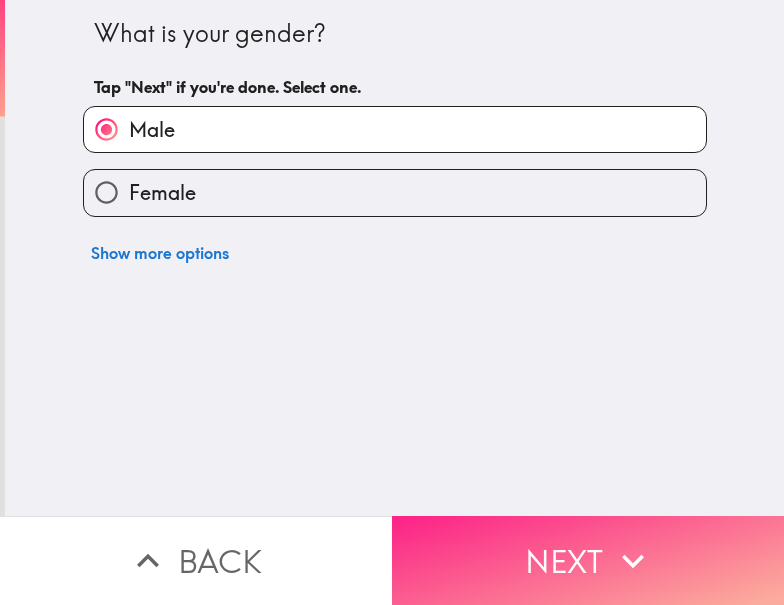 drag, startPoint x: 511, startPoint y: 503, endPoint x: 542, endPoint y: 504, distance: 31.016125 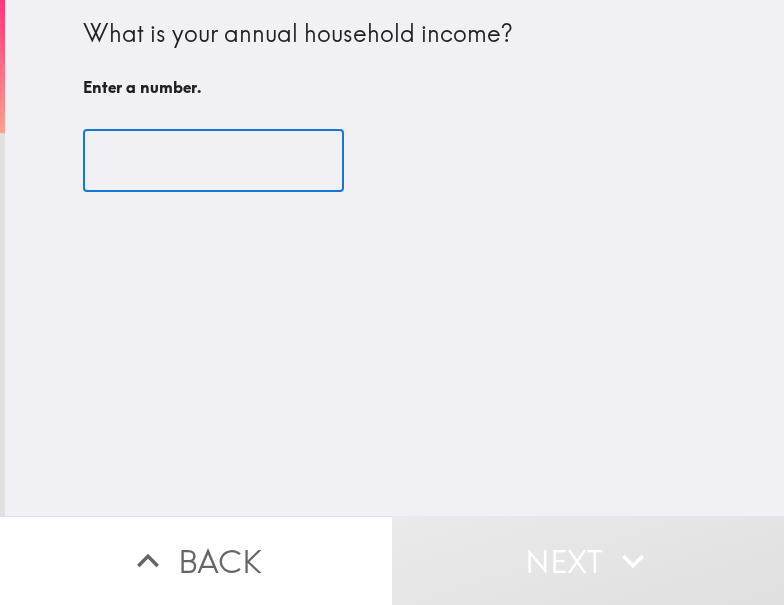 click at bounding box center [213, 161] 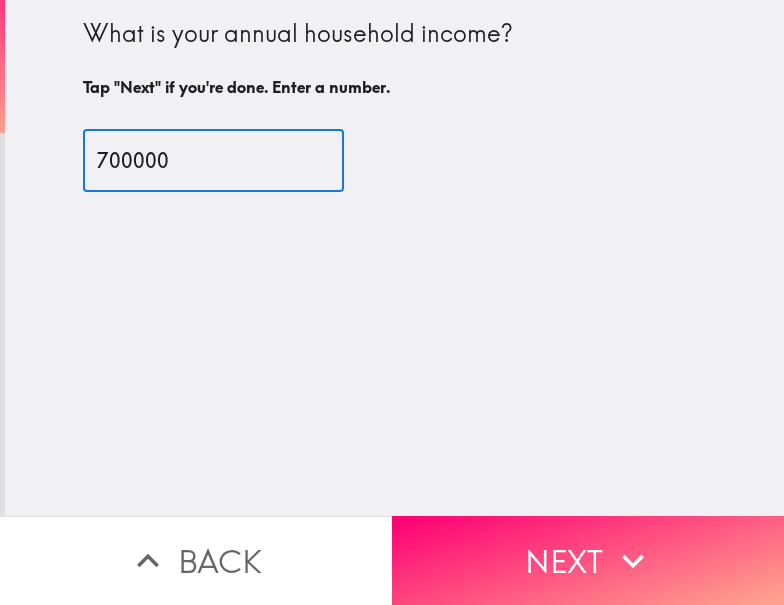 type on "700000" 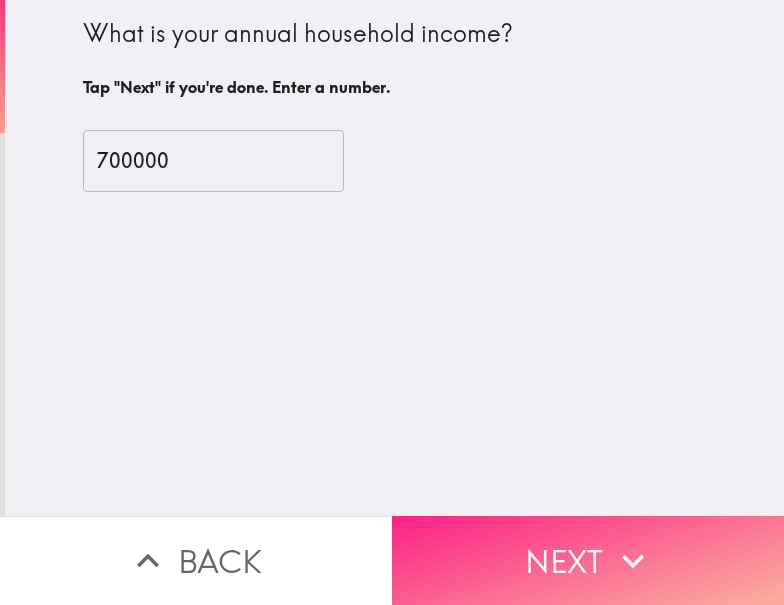 drag, startPoint x: 596, startPoint y: 545, endPoint x: 727, endPoint y: 540, distance: 131.09538 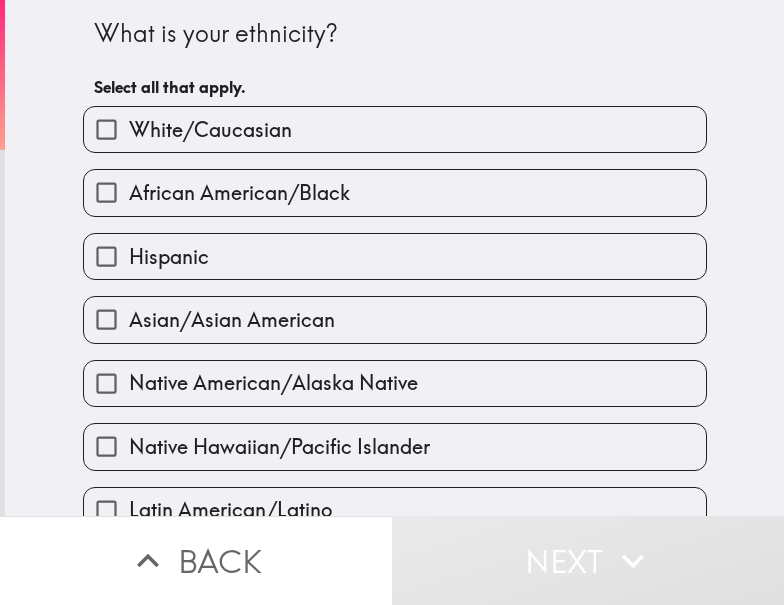 drag, startPoint x: 347, startPoint y: 122, endPoint x: 748, endPoint y: 134, distance: 401.1795 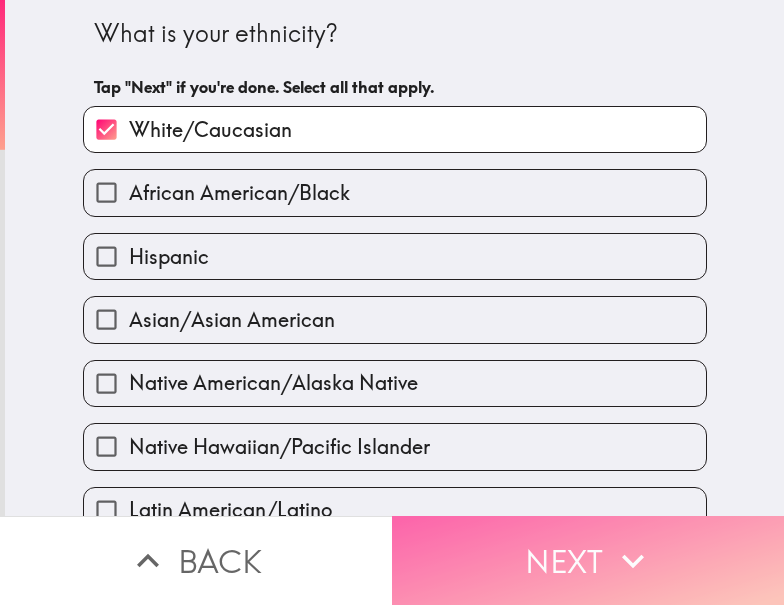 click on "Next" at bounding box center (588, 560) 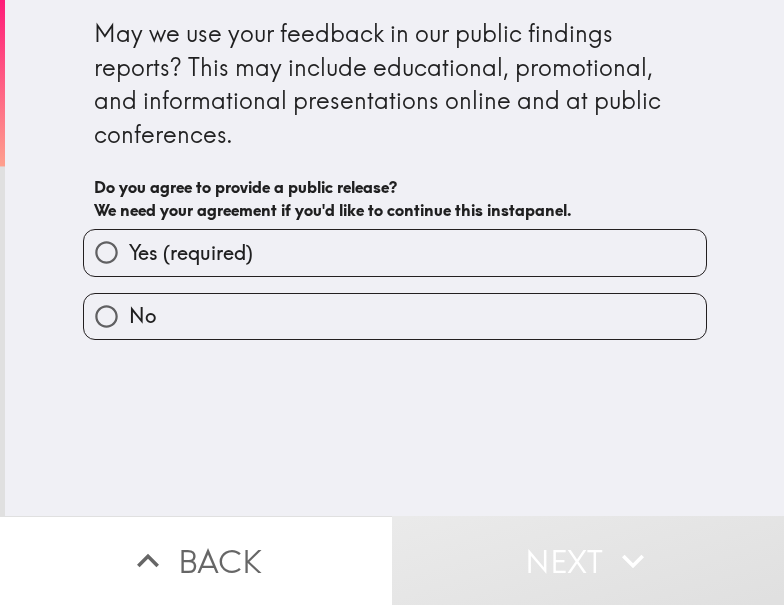 drag, startPoint x: 410, startPoint y: 243, endPoint x: 436, endPoint y: 279, distance: 44.407207 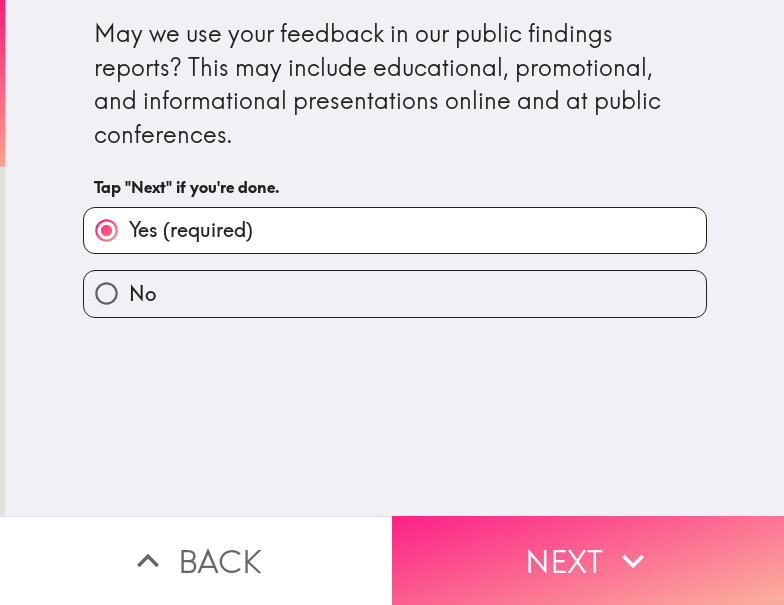 click on "Next" at bounding box center (588, 560) 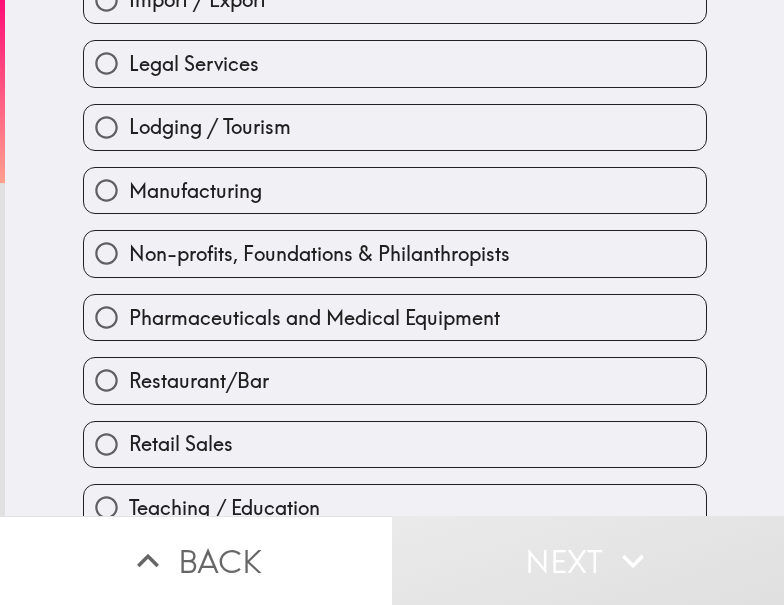 scroll, scrollTop: 859, scrollLeft: 0, axis: vertical 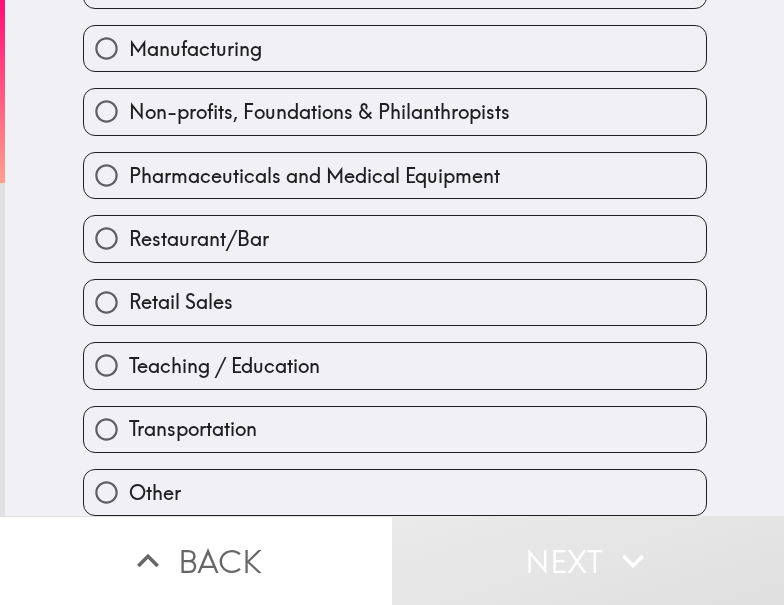 click on "Retail Sales" at bounding box center (395, 302) 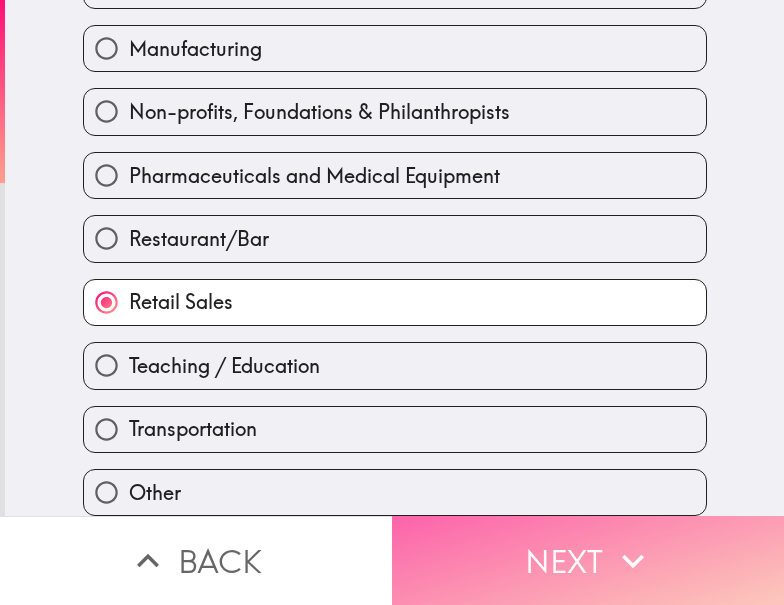 click 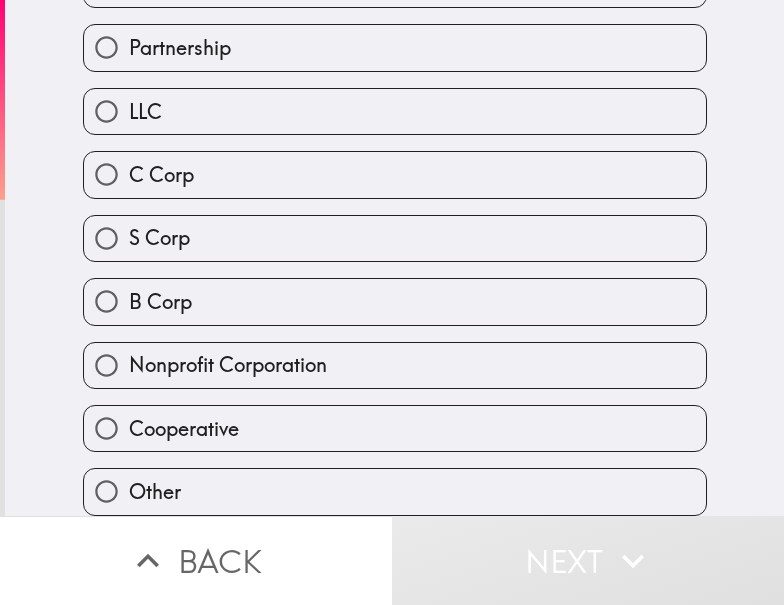 scroll, scrollTop: 0, scrollLeft: 0, axis: both 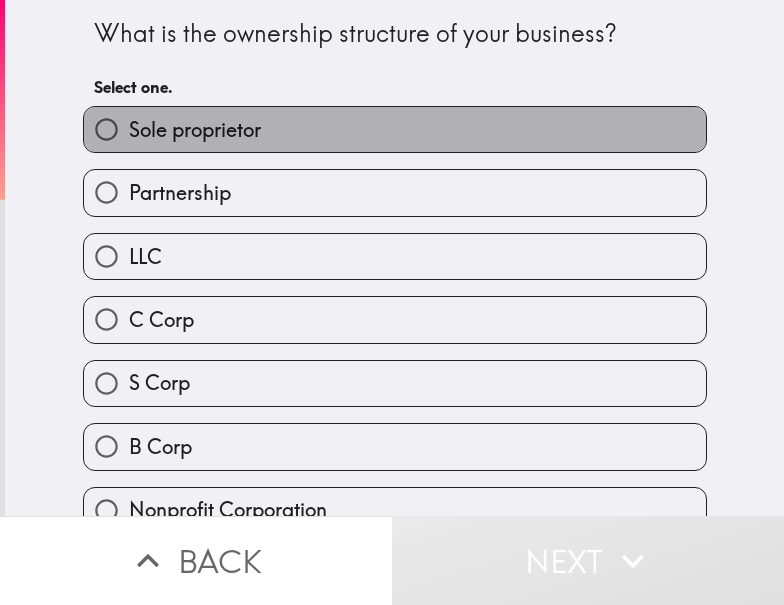 click on "Sole proprietor" at bounding box center (395, 129) 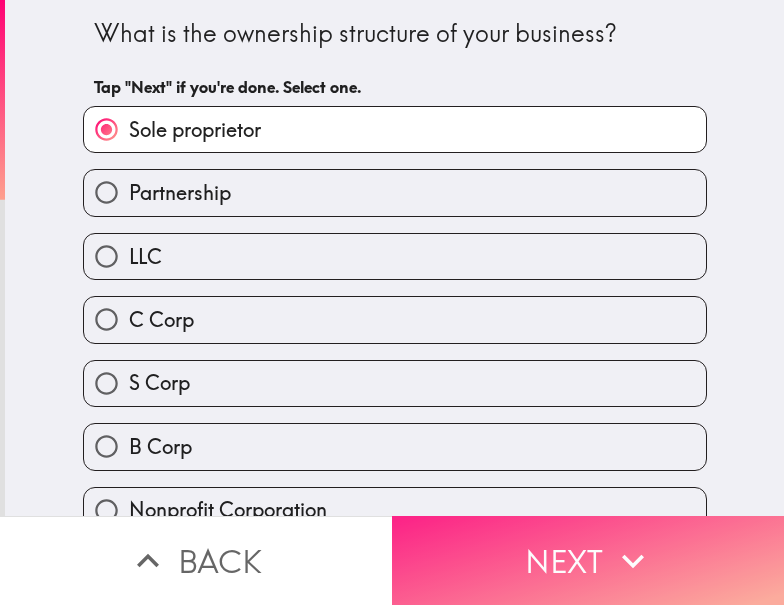 drag, startPoint x: 566, startPoint y: 506, endPoint x: 746, endPoint y: 524, distance: 180.89777 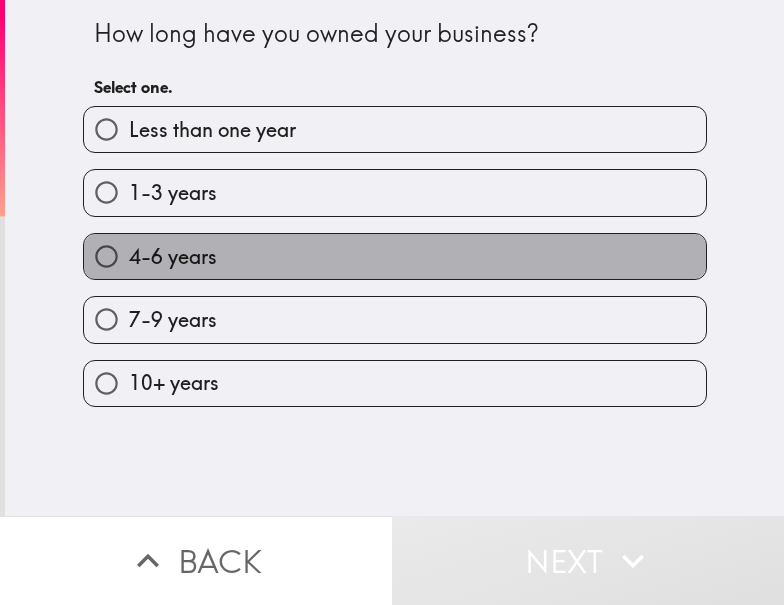 click on "4-6 years" at bounding box center (395, 256) 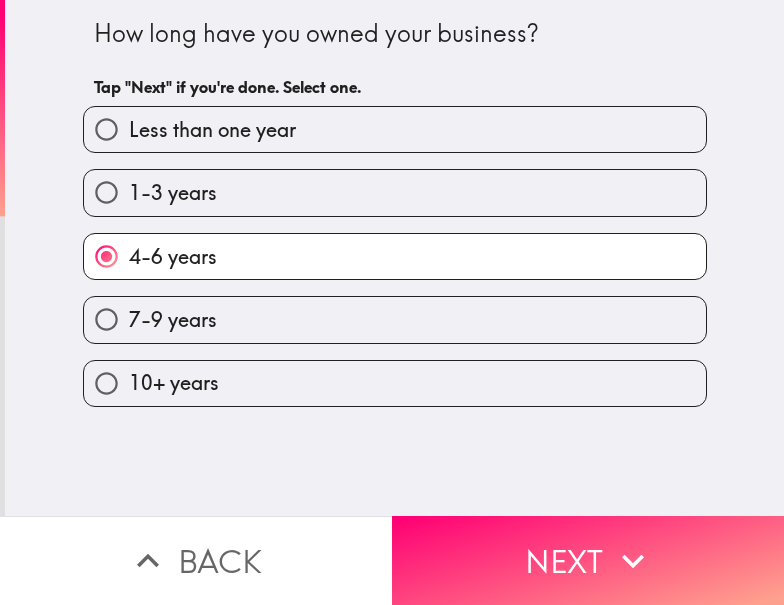 click on "7-9 years" at bounding box center (395, 319) 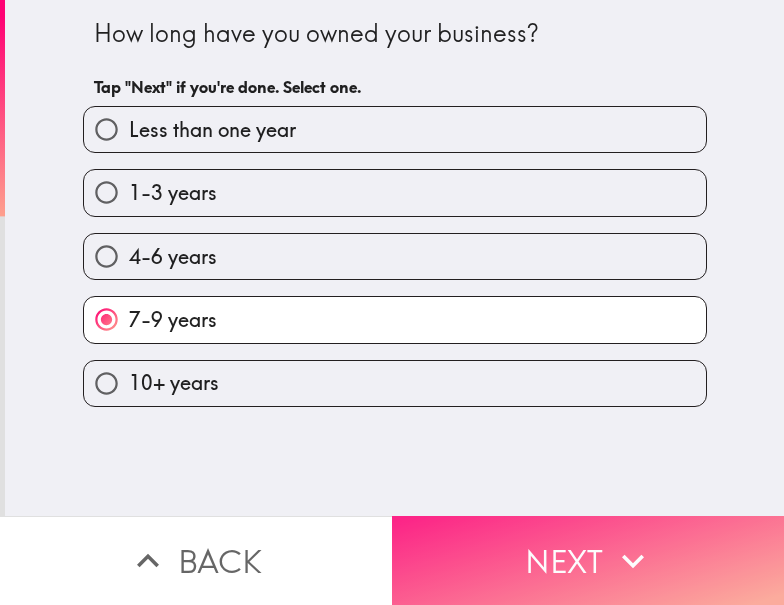 click 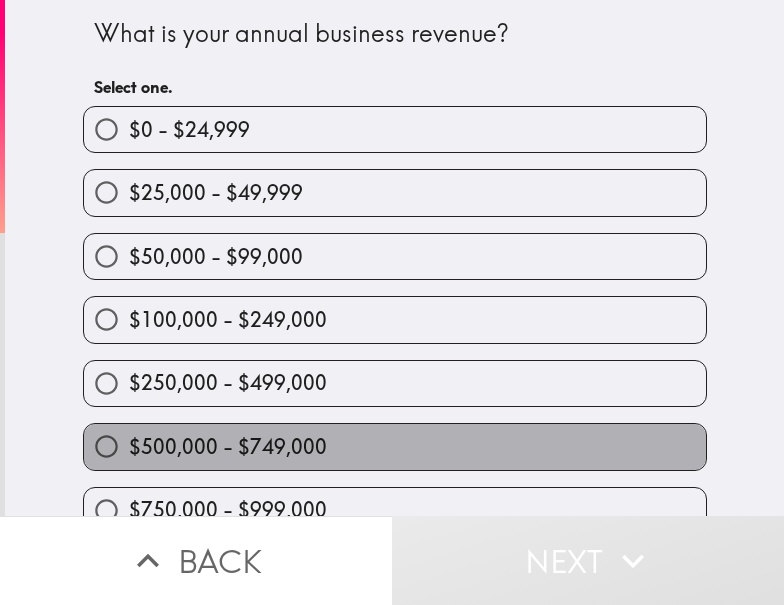 click on "$500,000 - $749,000" at bounding box center (228, 447) 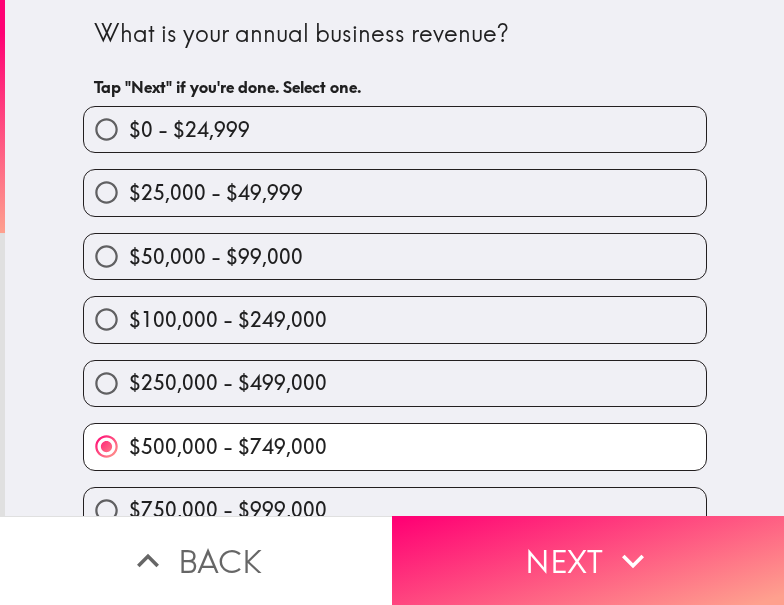 scroll, scrollTop: 98, scrollLeft: 0, axis: vertical 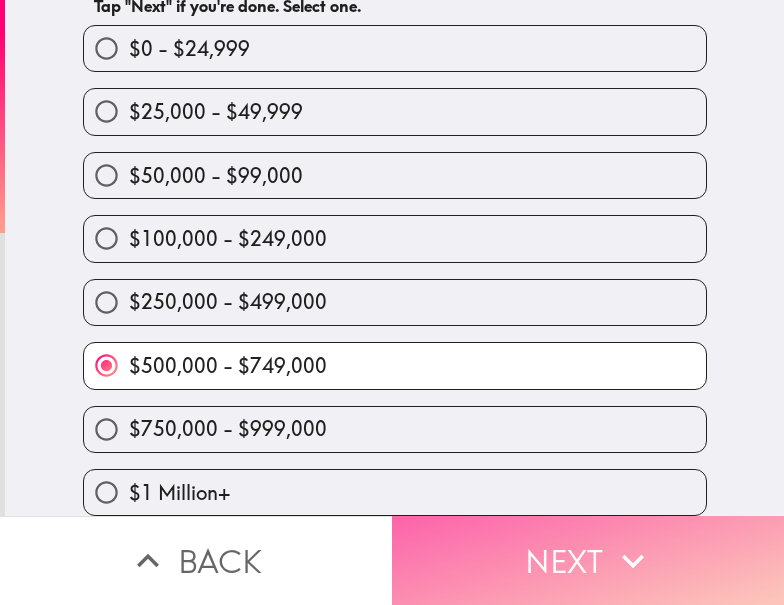 click on "Next" at bounding box center (588, 560) 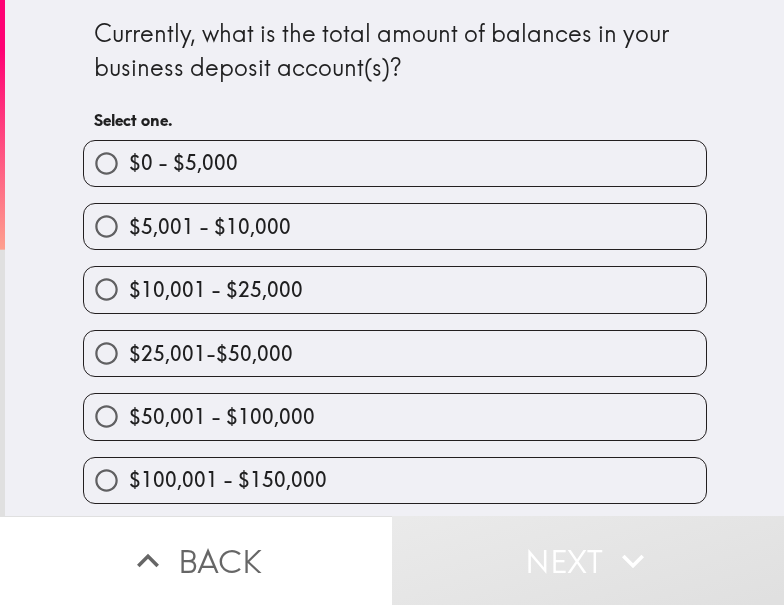 scroll, scrollTop: 259, scrollLeft: 0, axis: vertical 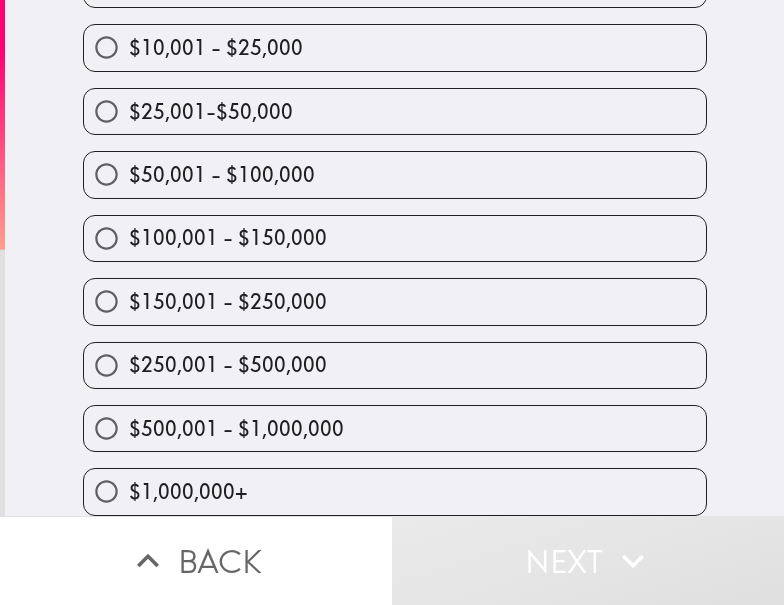 drag, startPoint x: 398, startPoint y: 341, endPoint x: 425, endPoint y: 334, distance: 27.89265 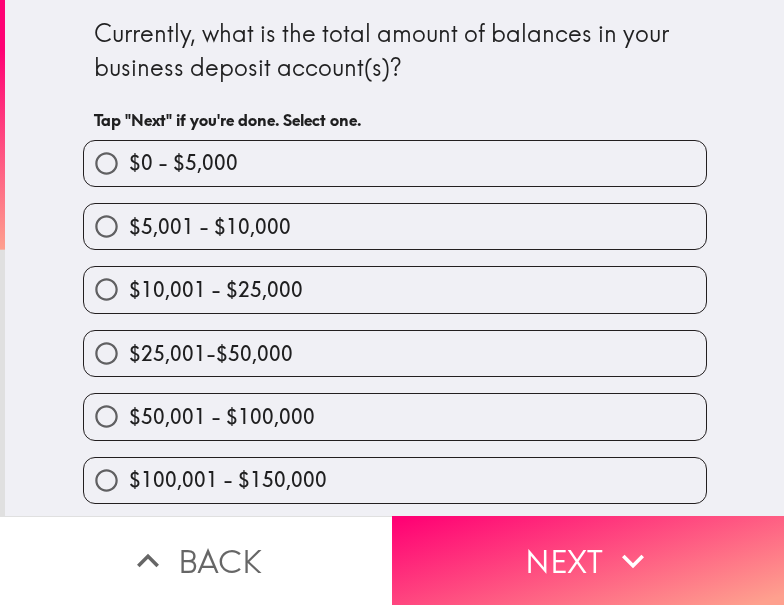 scroll, scrollTop: 259, scrollLeft: 0, axis: vertical 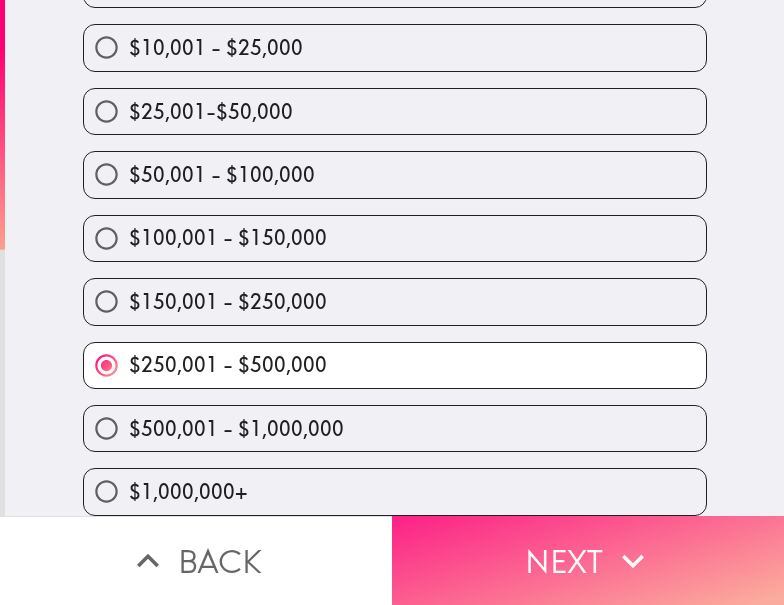 click on "Next" at bounding box center (588, 560) 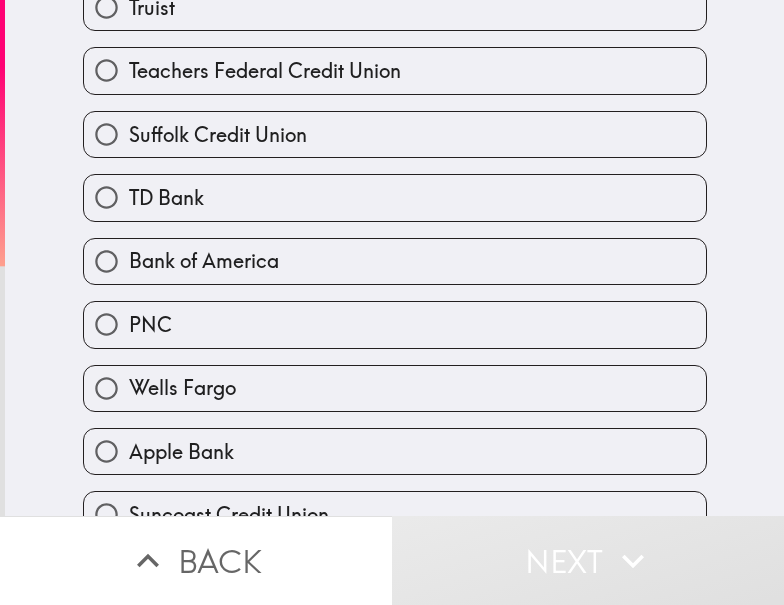 scroll, scrollTop: 419, scrollLeft: 0, axis: vertical 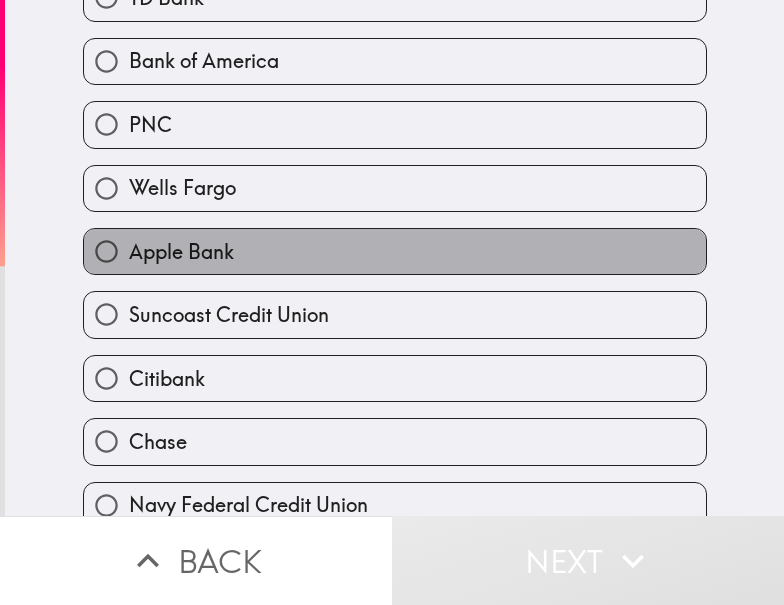 click on "Apple Bank" at bounding box center [395, 251] 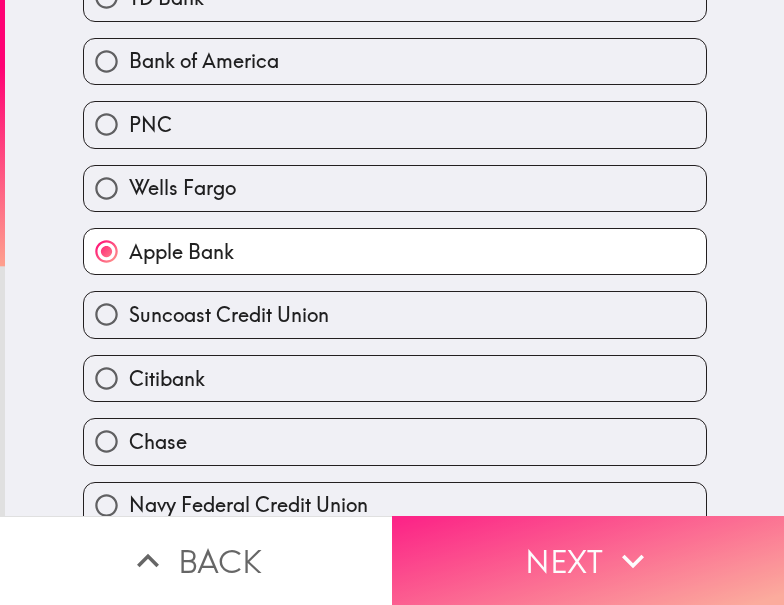 drag, startPoint x: 573, startPoint y: 532, endPoint x: 649, endPoint y: 532, distance: 76 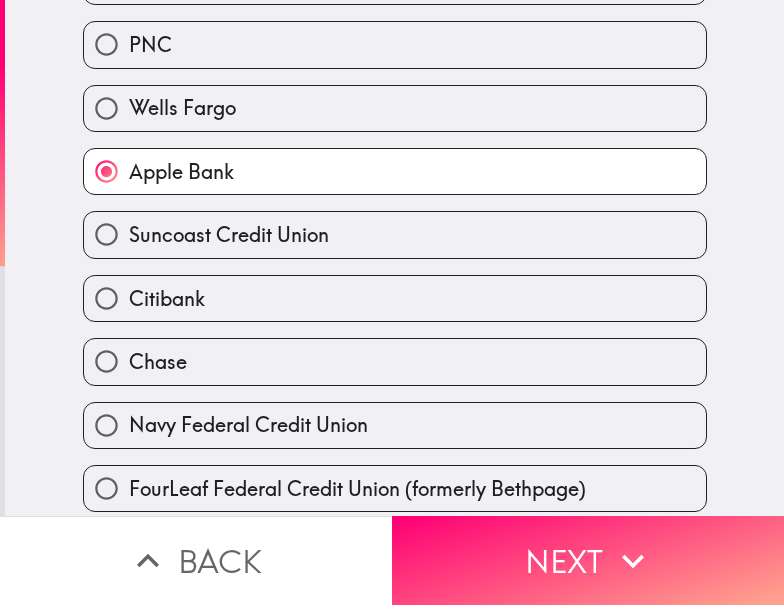 scroll, scrollTop: 0, scrollLeft: 0, axis: both 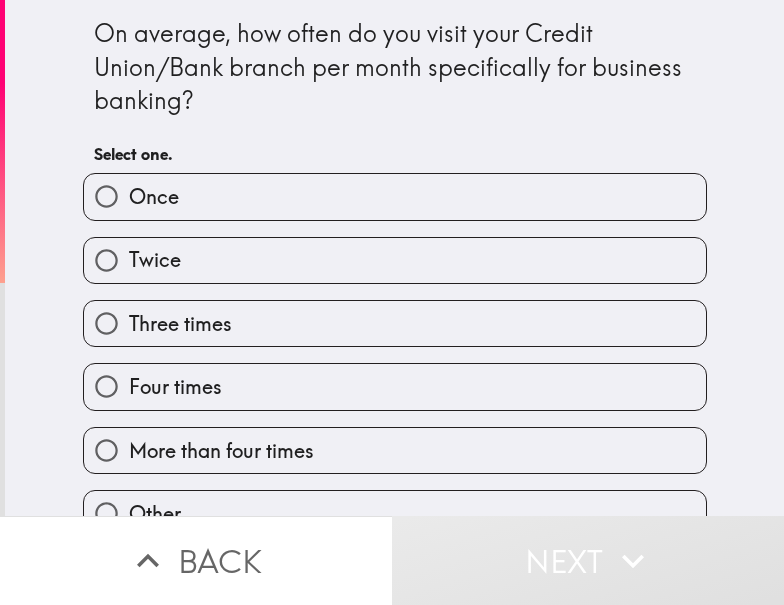 drag, startPoint x: 315, startPoint y: 187, endPoint x: 395, endPoint y: 194, distance: 80.305664 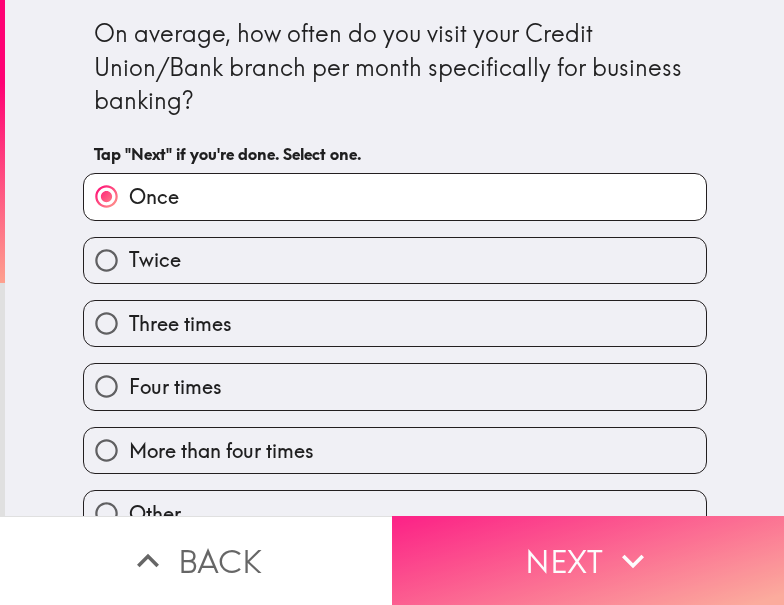 click on "Next" at bounding box center [588, 560] 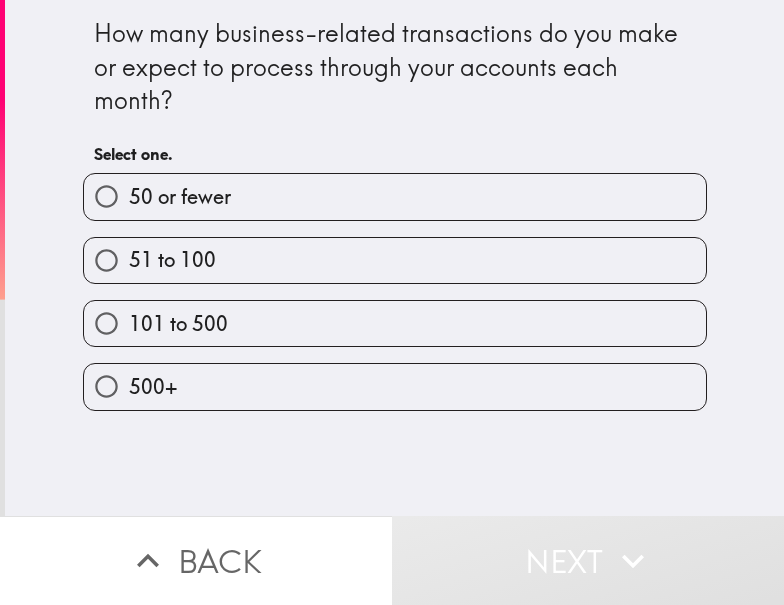 drag, startPoint x: 324, startPoint y: 326, endPoint x: 401, endPoint y: 326, distance: 77 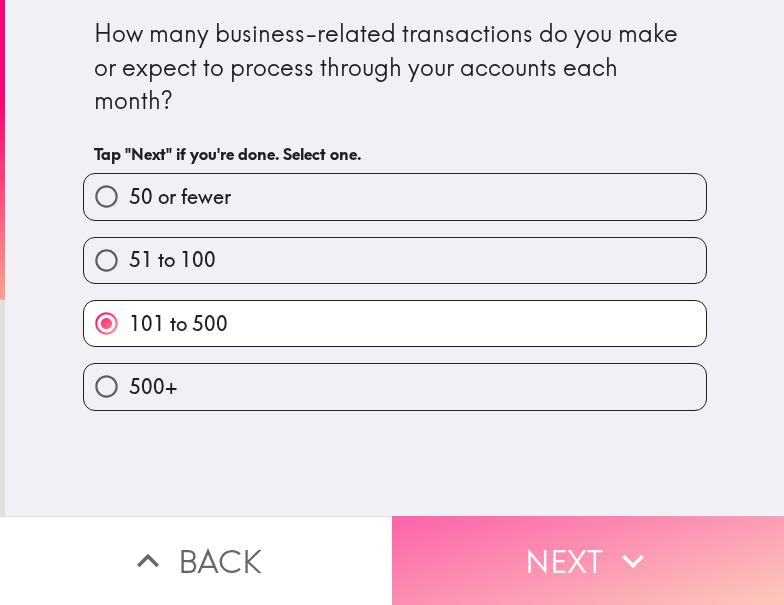 click on "Next" at bounding box center [588, 560] 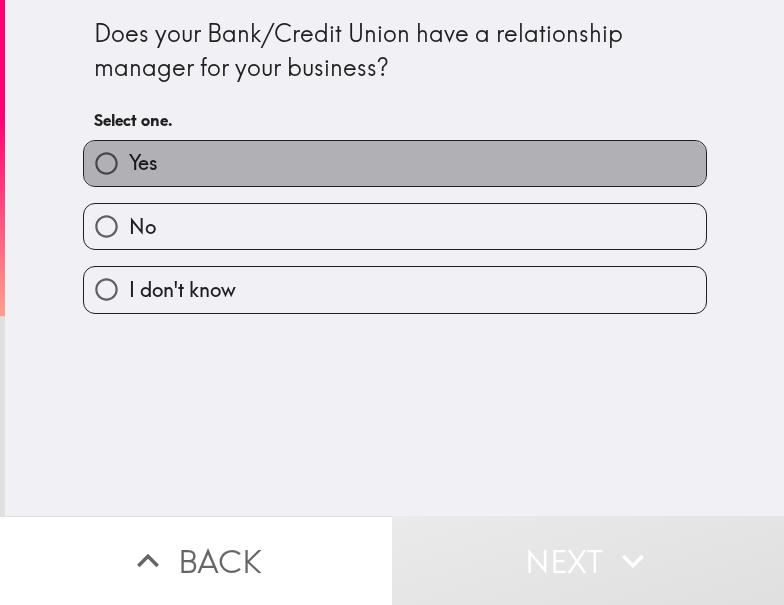 click on "Yes" at bounding box center (395, 163) 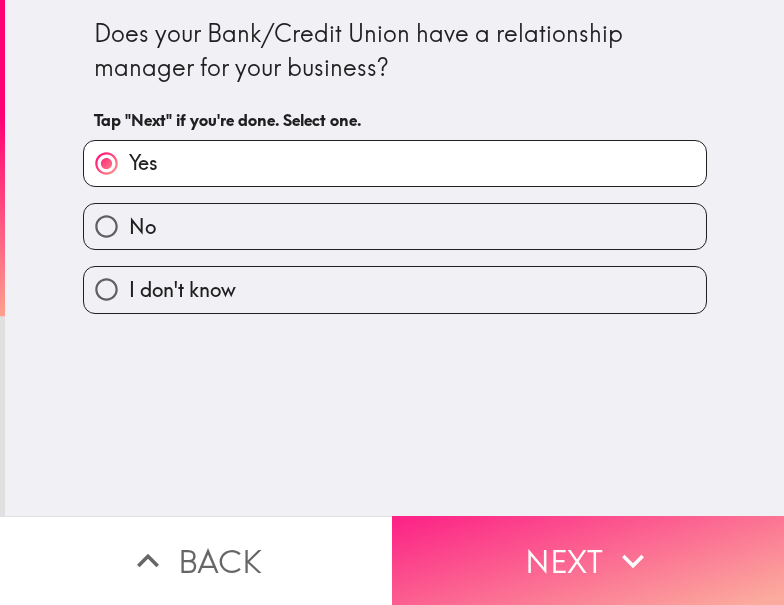 drag, startPoint x: 491, startPoint y: 563, endPoint x: 543, endPoint y: 556, distance: 52.46904 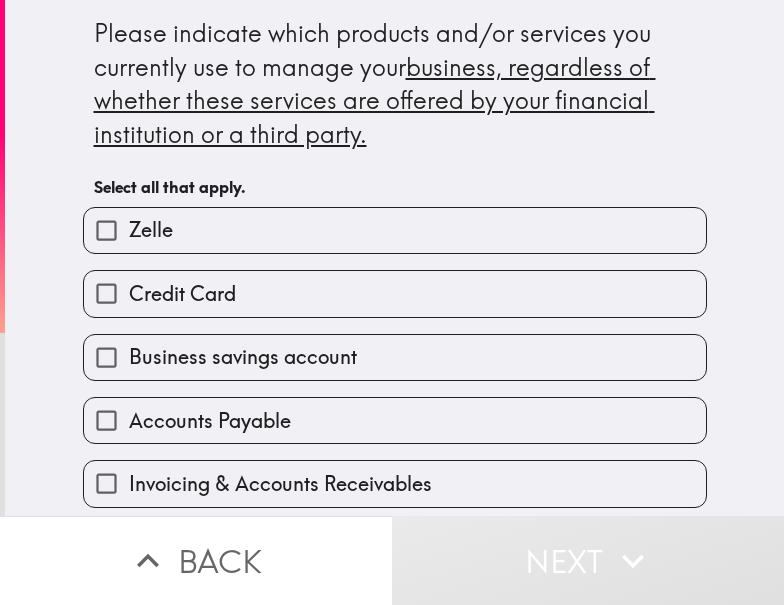 click on "Credit Card" at bounding box center [395, 293] 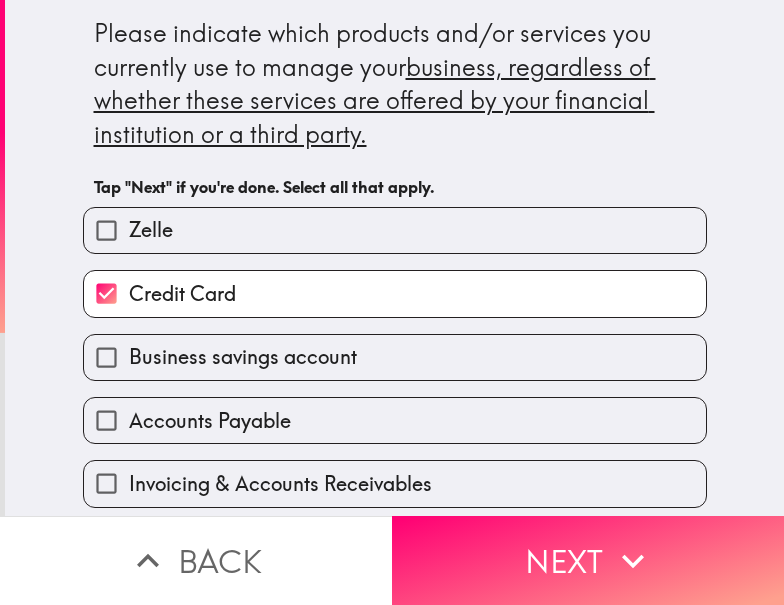click on "Credit Card" at bounding box center [395, 293] 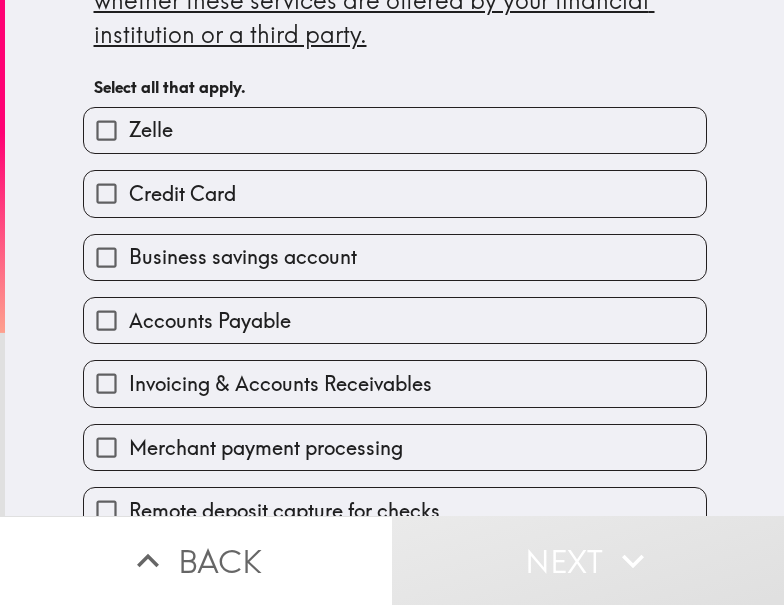 scroll, scrollTop: 200, scrollLeft: 0, axis: vertical 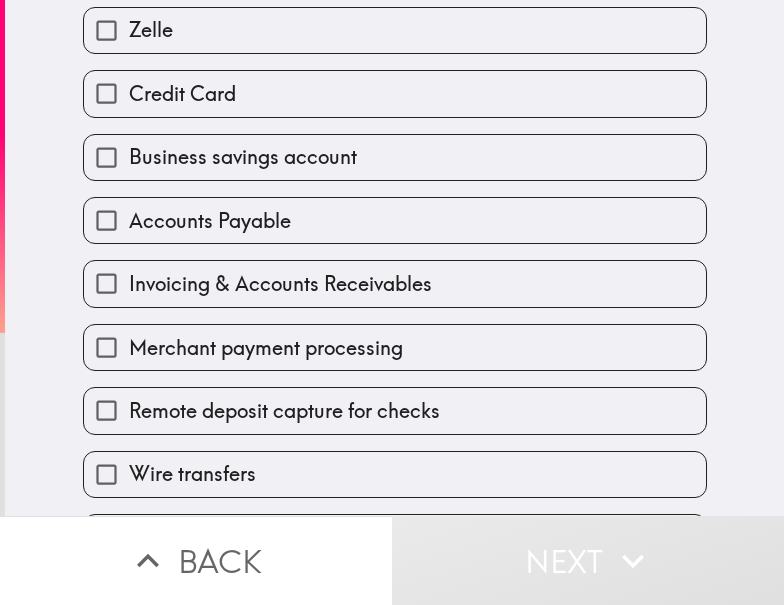 click on "Invoicing & Accounts Receivables" at bounding box center [280, 284] 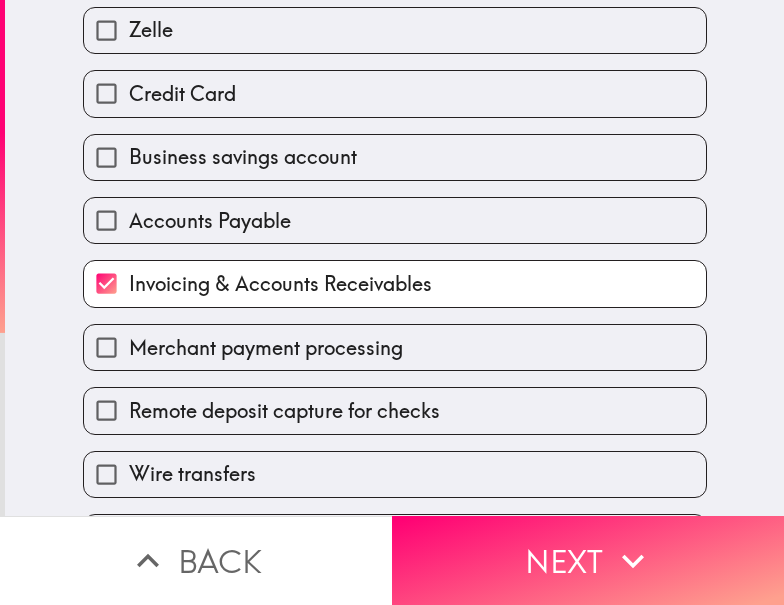 click on "Please indicate which products and/or services you currently use to manage your  business, regardless of whether these services are offered by your financial institution or a third party. Tap "Next" if you're done.   Select all that apply. Zelle Credit Card Business savings account Accounts Payable Invoicing & Accounts Receivables Merchant payment processing Remote deposit capture for checks Wire transfers ATM or debit card Business Insurance Services ACH Transfers Combined online access to personal and business accounts Payroll processing Business checking account Online banking Mobile banking" at bounding box center (394, 58) 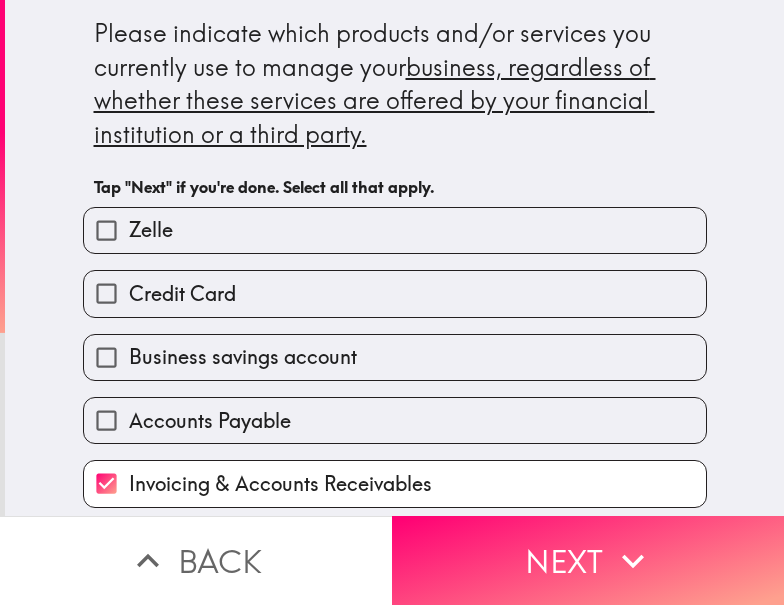 scroll, scrollTop: 200, scrollLeft: 0, axis: vertical 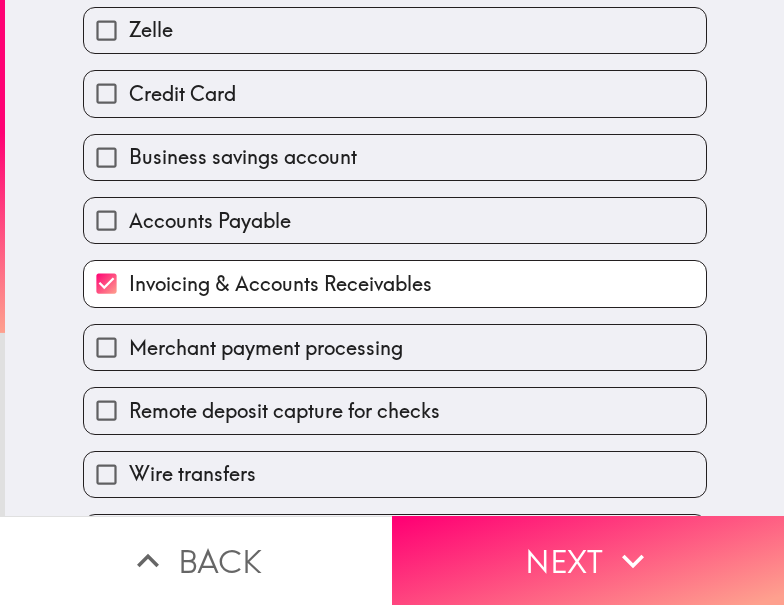 click on "Business savings account" at bounding box center (243, 157) 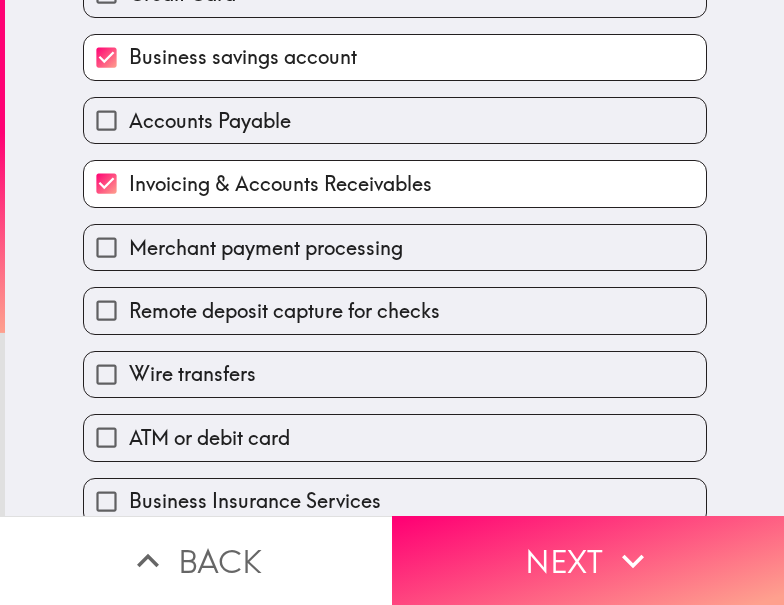 scroll, scrollTop: 500, scrollLeft: 0, axis: vertical 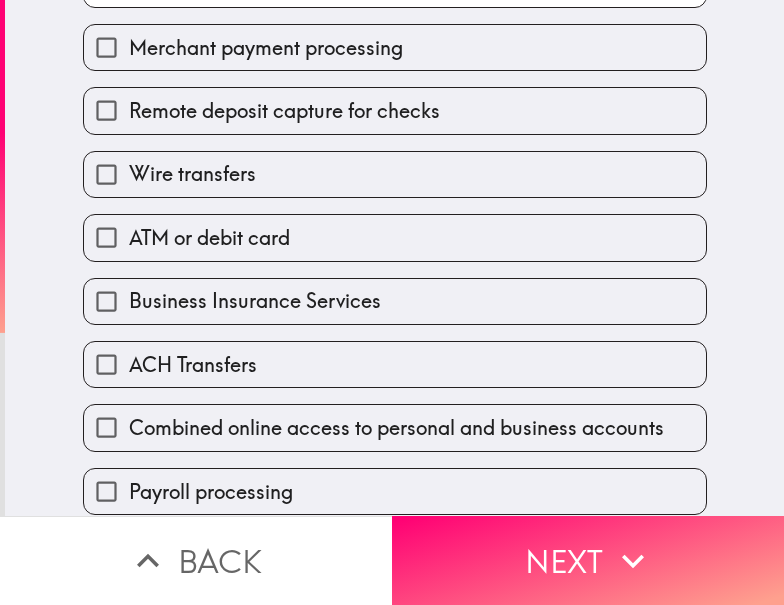 click on "Business Insurance Services" at bounding box center [255, 301] 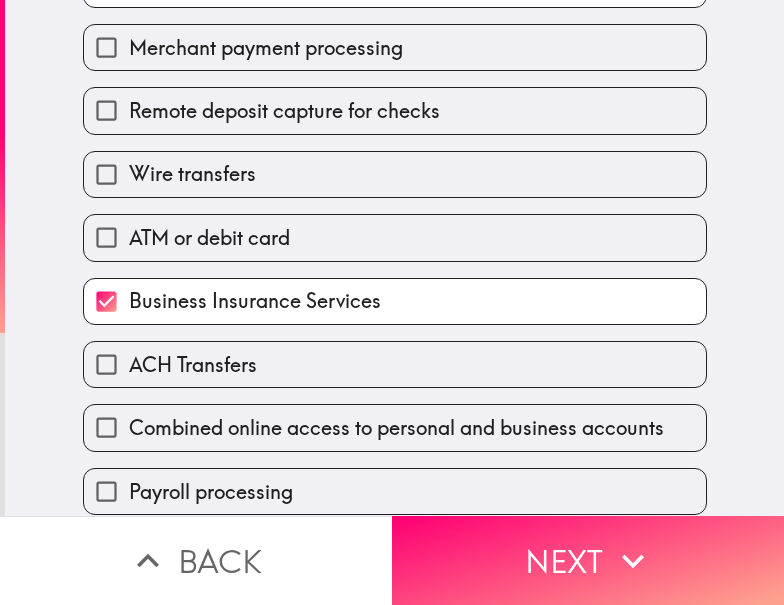 scroll, scrollTop: 707, scrollLeft: 0, axis: vertical 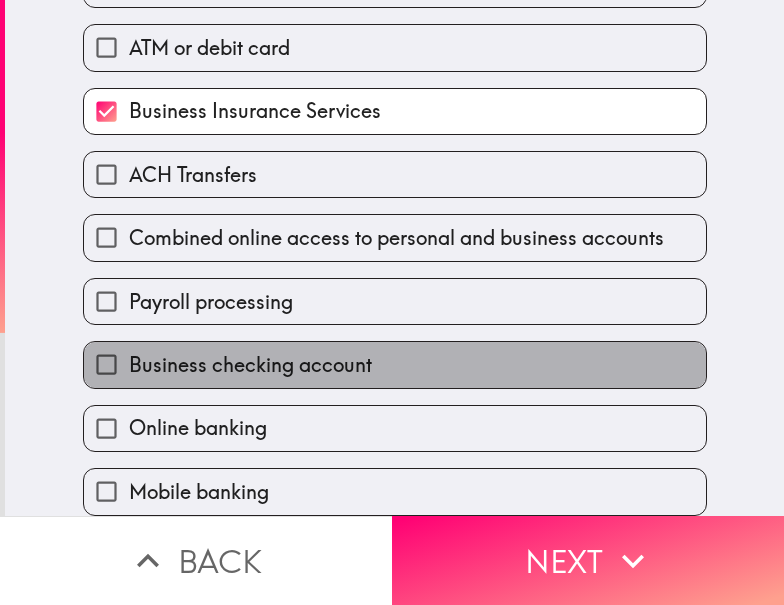 click on "Business checking account" at bounding box center [250, 365] 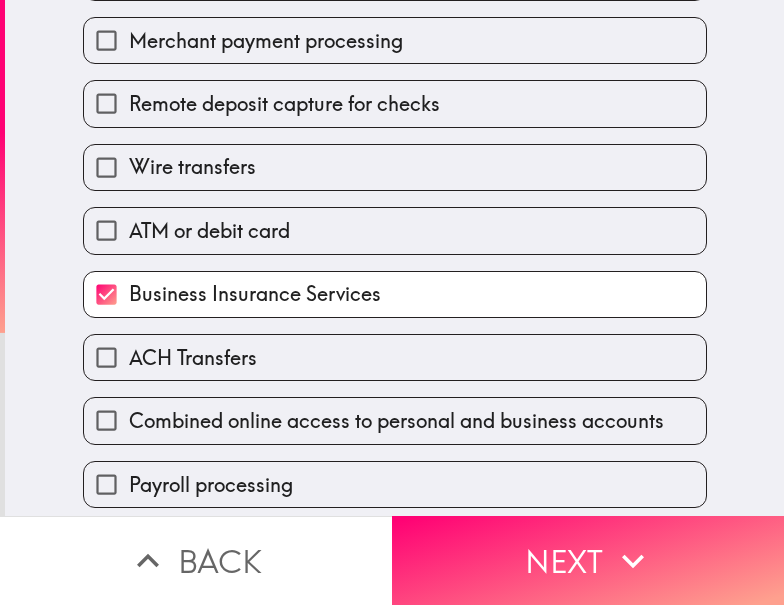 scroll, scrollTop: 607, scrollLeft: 0, axis: vertical 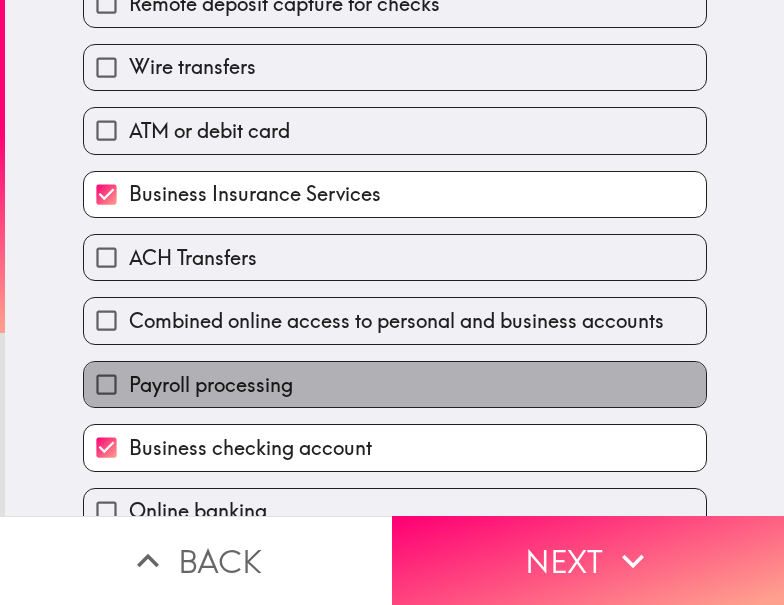 click on "Payroll processing" at bounding box center (211, 385) 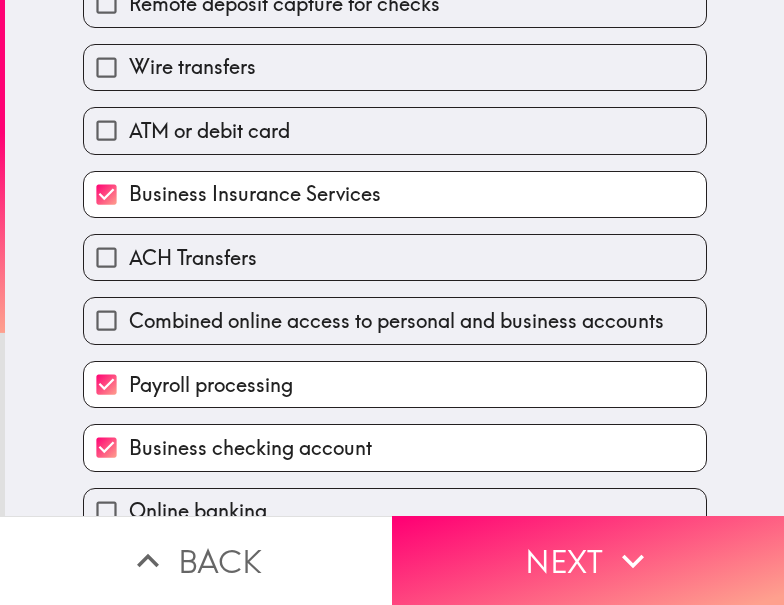 click on "Please indicate which products and/or services you currently use to manage your  business, regardless of whether these services are offered by your financial institution or a third party. Tap "Next" if you're done.   Select all that apply. Zelle Credit Card Business savings account Accounts Payable Invoicing & Accounts Receivables Merchant payment processing Remote deposit capture for checks Wire transfers ATM or debit card Business Insurance Services ACH Transfers Combined online access to personal and business accounts Payroll processing Business checking account Online banking Mobile banking" at bounding box center [394, 258] 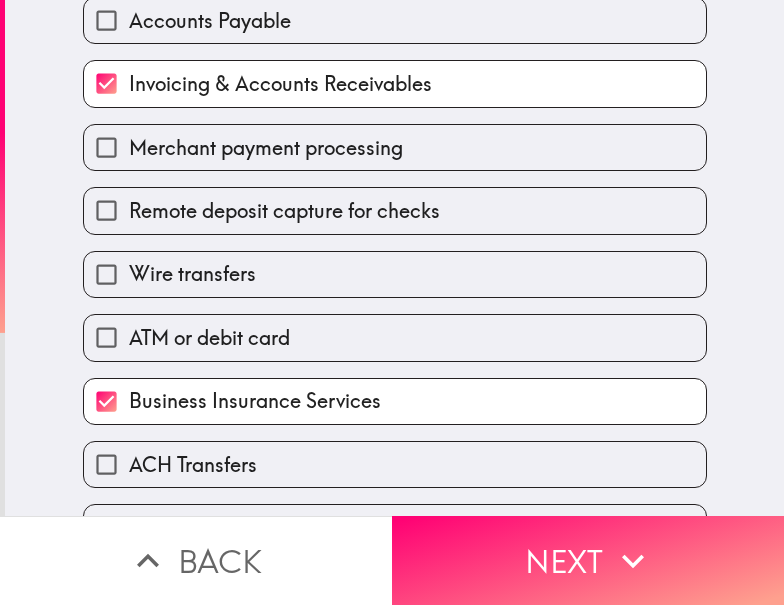 scroll, scrollTop: 600, scrollLeft: 0, axis: vertical 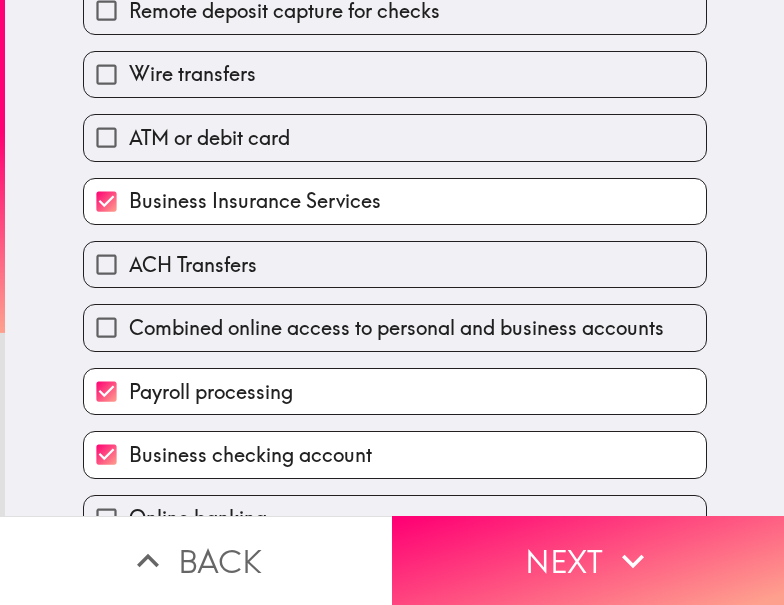 click on "ACH Transfers" at bounding box center (193, 265) 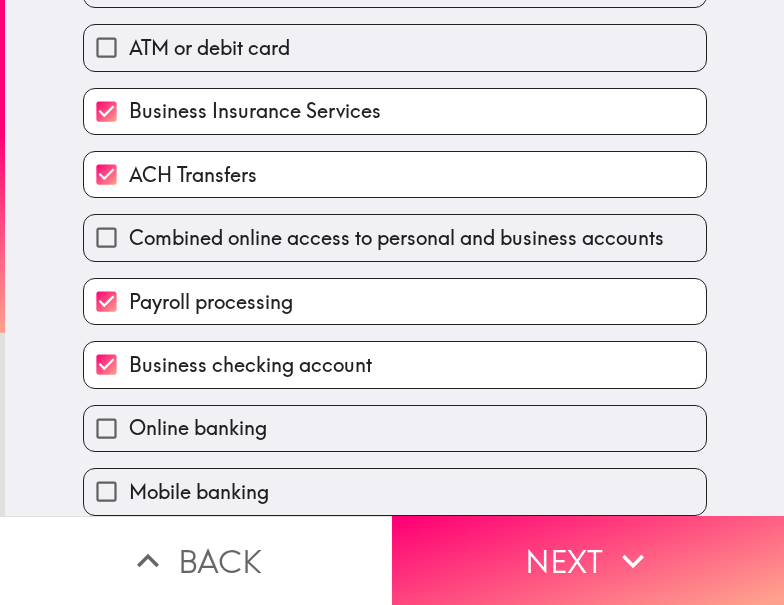 scroll, scrollTop: 707, scrollLeft: 0, axis: vertical 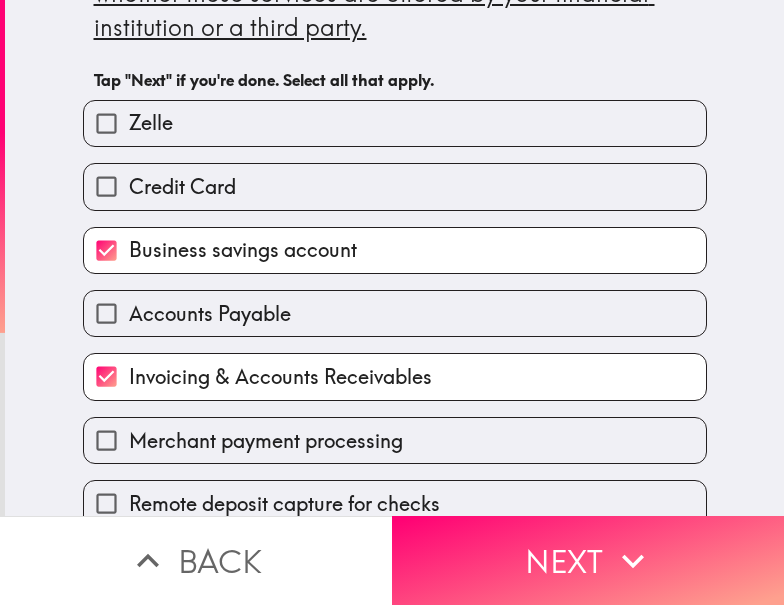 click on "Credit Card" at bounding box center (395, 186) 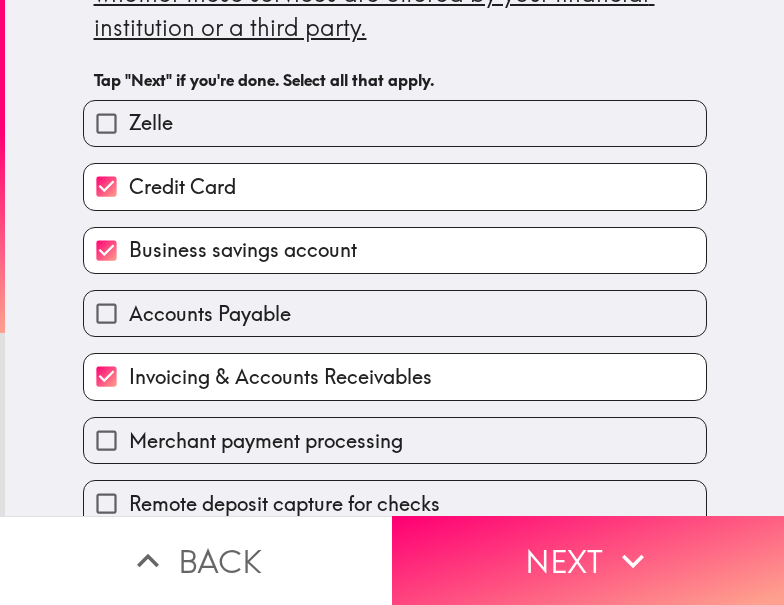 click on "Please indicate which products and/or services you currently use to manage your  business, regardless of whether these services are offered by your financial institution or a third party. Tap "Next" if you're done.   Select all that apply." at bounding box center (395, 4) 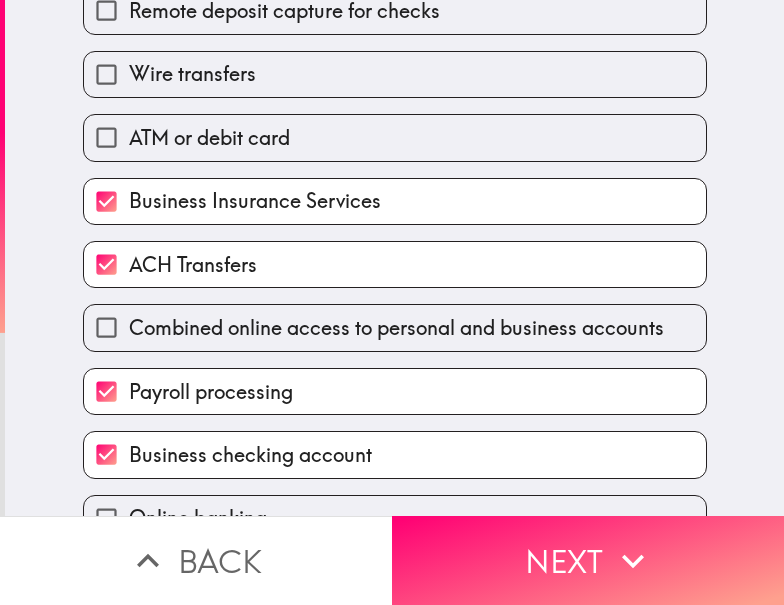 scroll, scrollTop: 707, scrollLeft: 0, axis: vertical 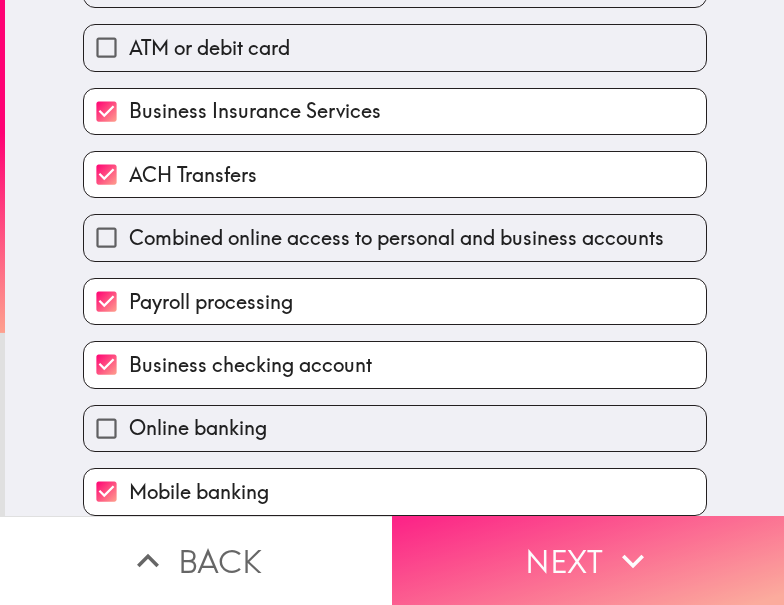 drag, startPoint x: 524, startPoint y: 543, endPoint x: 749, endPoint y: 529, distance: 225.43513 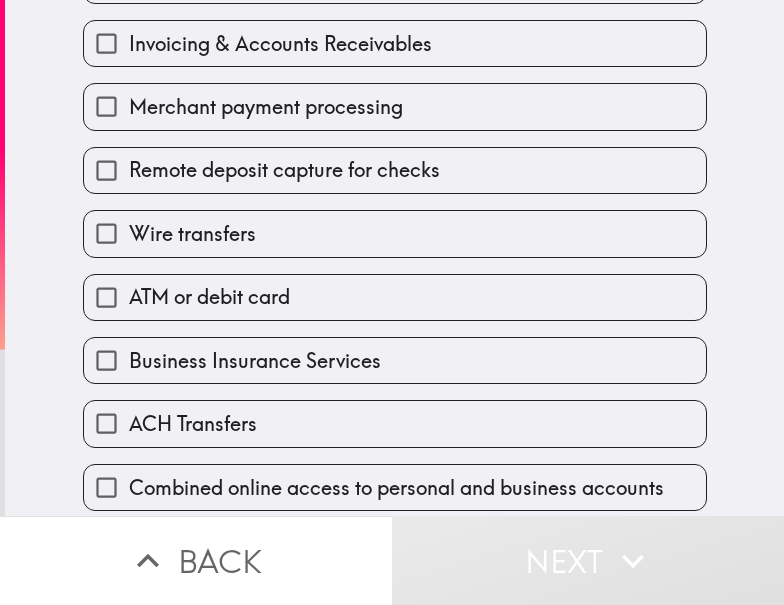 scroll, scrollTop: 507, scrollLeft: 0, axis: vertical 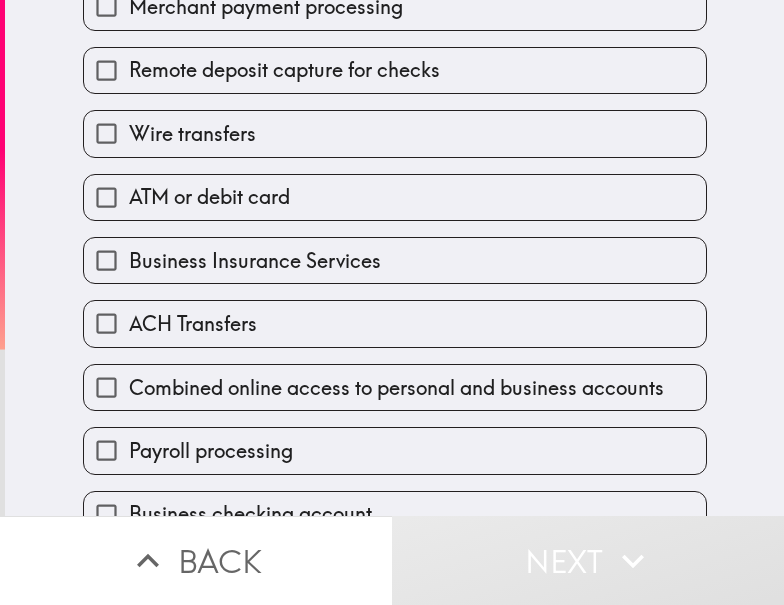 click on "ATM or debit card" at bounding box center (395, 197) 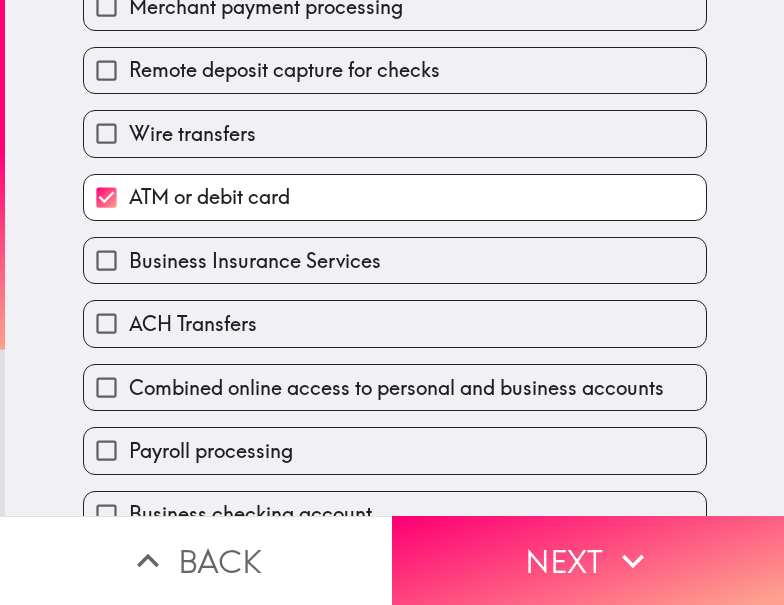 scroll, scrollTop: 747, scrollLeft: 0, axis: vertical 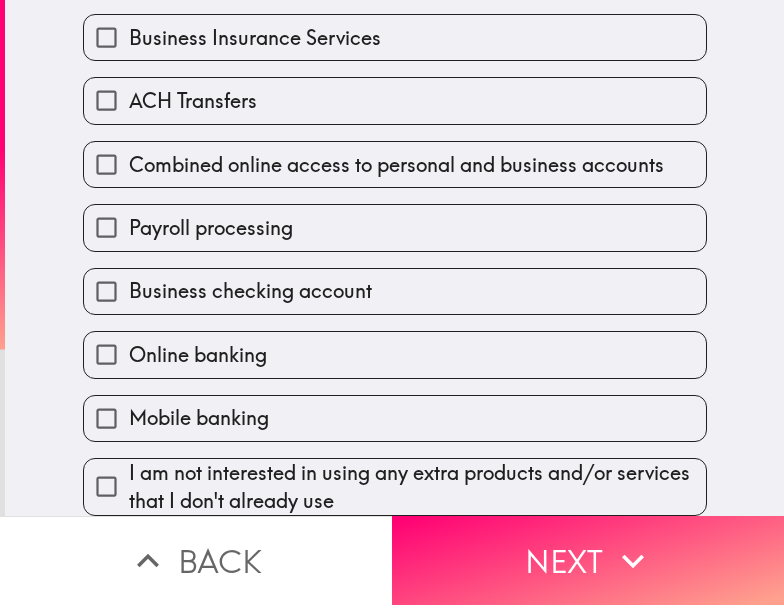 click on "Online banking" at bounding box center (395, 354) 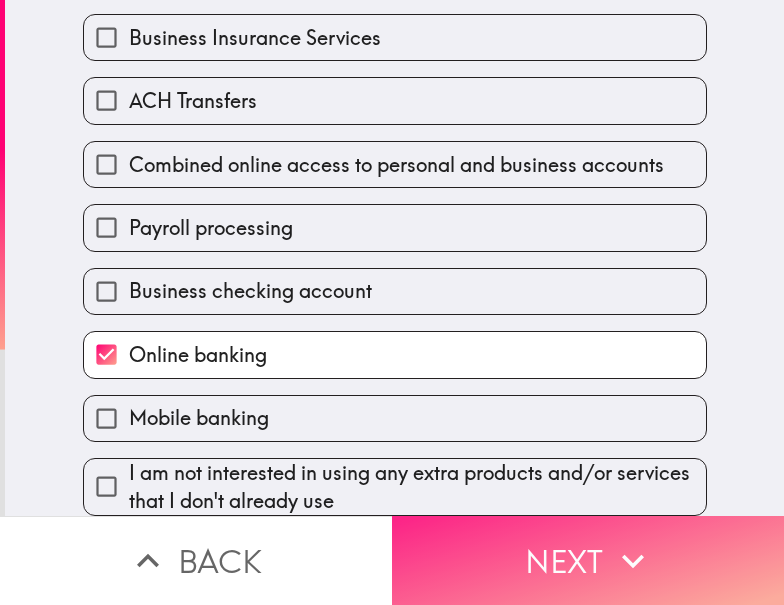 click on "Next" at bounding box center [588, 560] 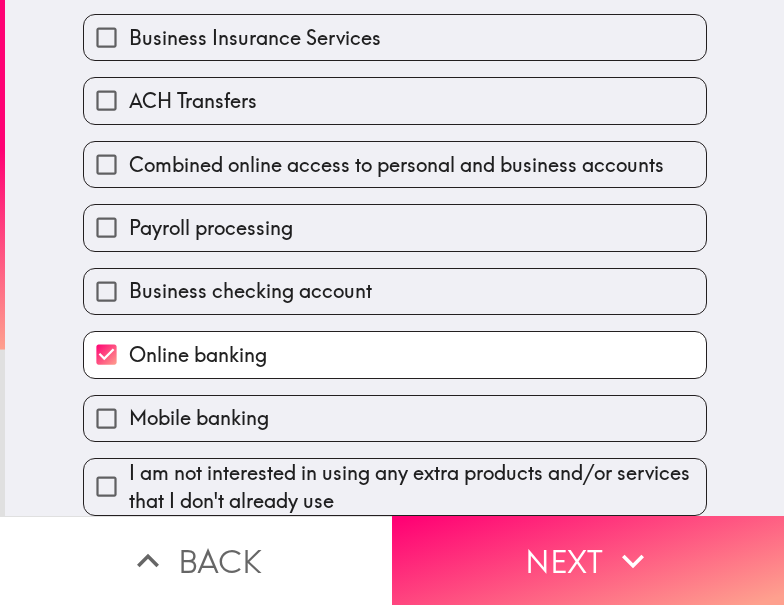 scroll, scrollTop: 0, scrollLeft: 0, axis: both 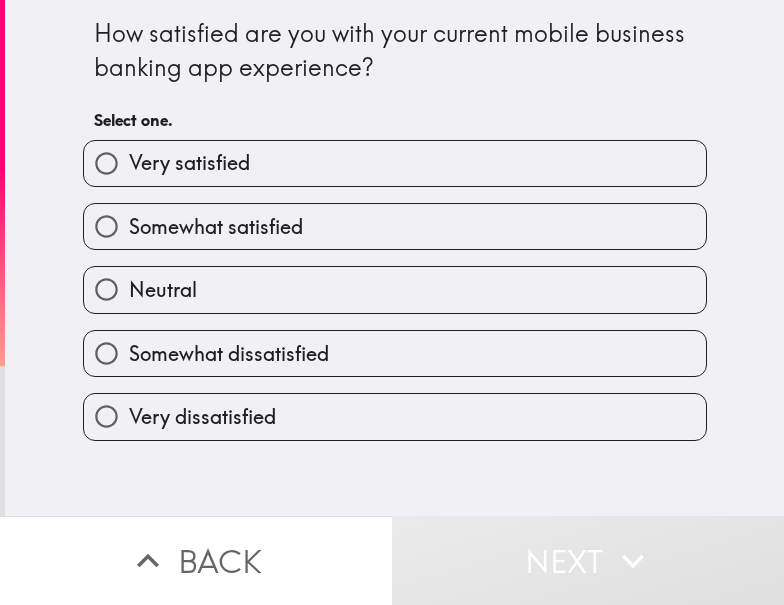 click on "Somewhat satisfied" at bounding box center [216, 227] 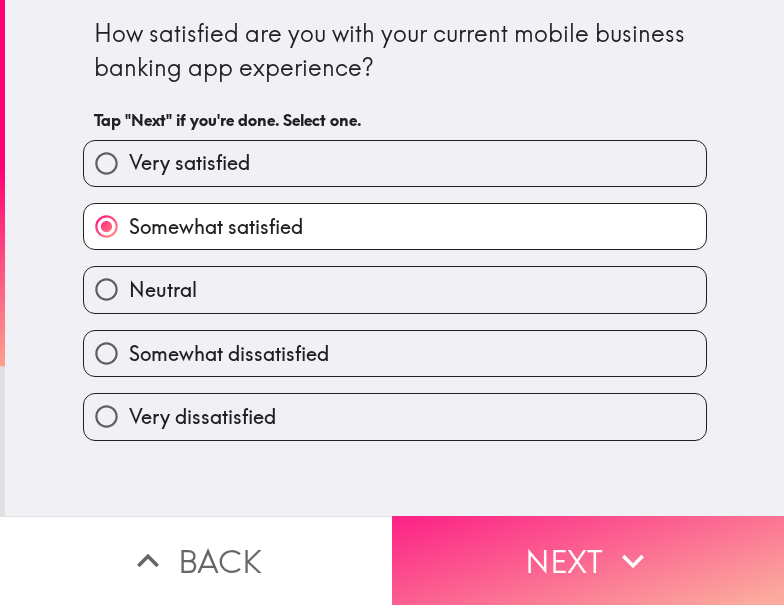 click on "Next" at bounding box center (588, 560) 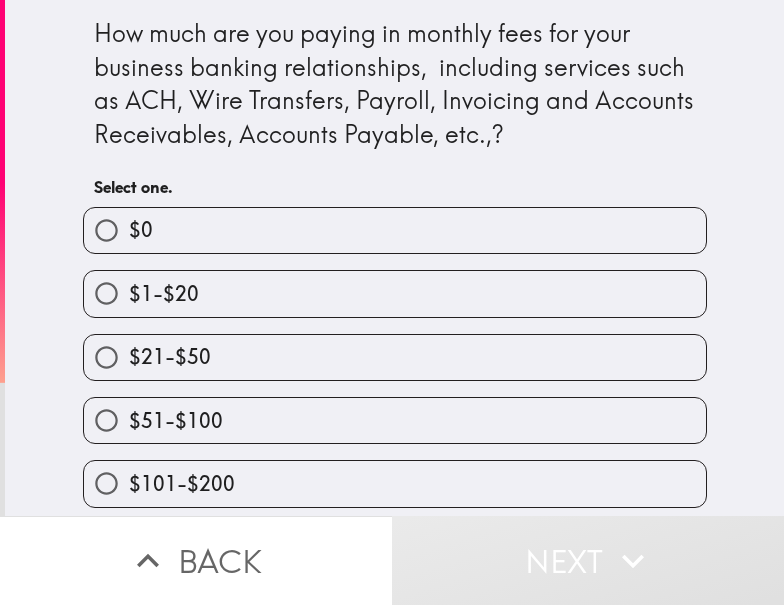 drag, startPoint x: 150, startPoint y: 437, endPoint x: 312, endPoint y: 442, distance: 162.07715 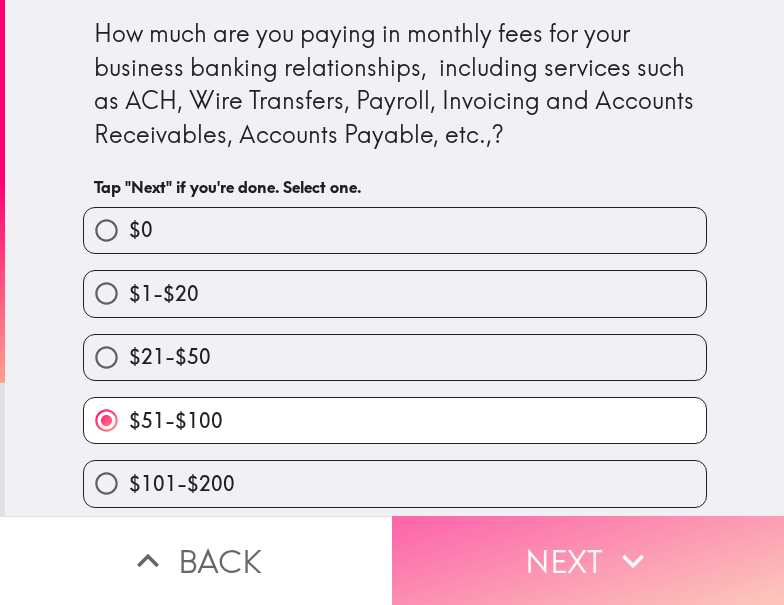 drag, startPoint x: 517, startPoint y: 539, endPoint x: 763, endPoint y: 549, distance: 246.20317 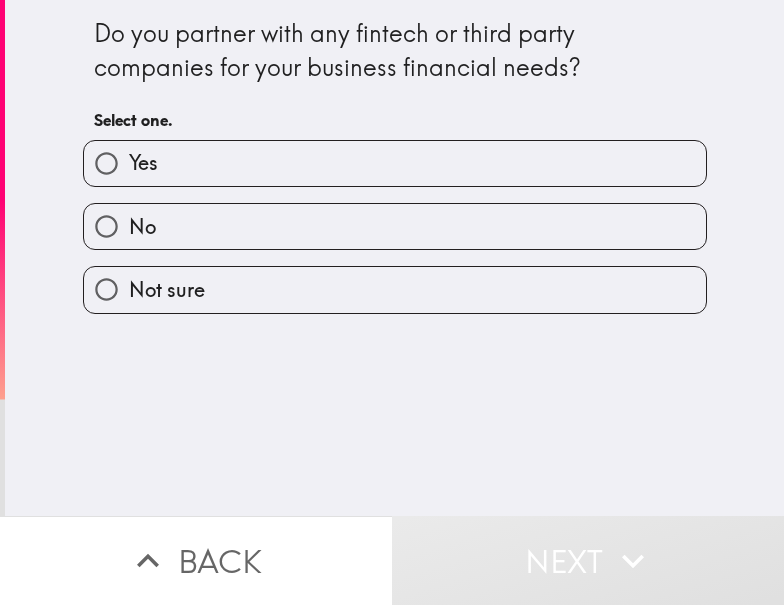 drag, startPoint x: 430, startPoint y: 159, endPoint x: 517, endPoint y: 159, distance: 87 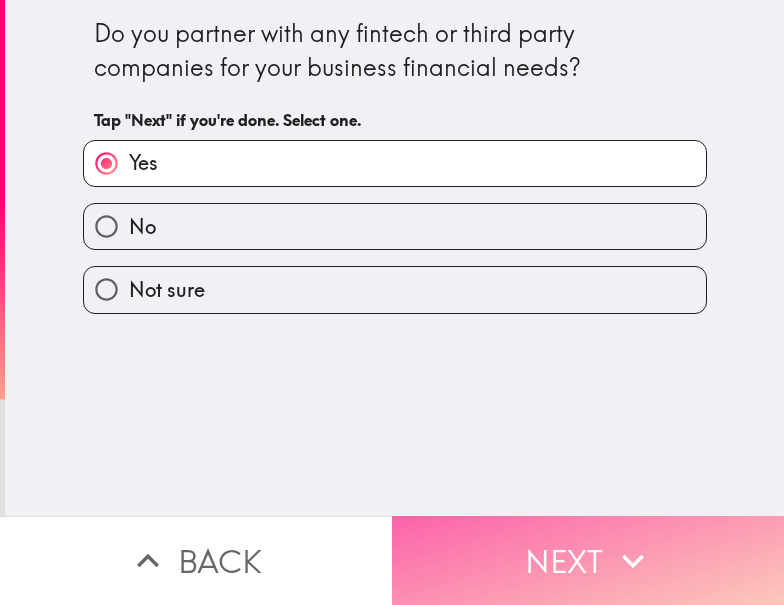 click on "Next" at bounding box center [588, 560] 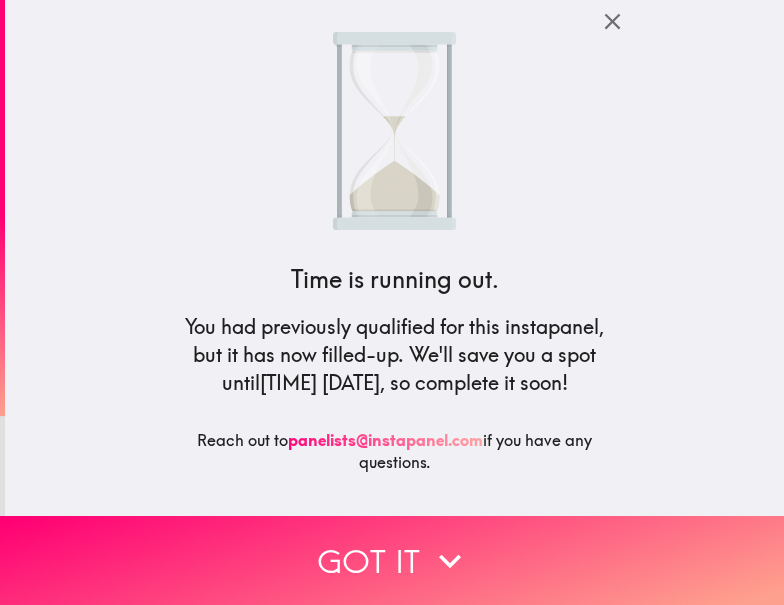 scroll, scrollTop: 6, scrollLeft: 0, axis: vertical 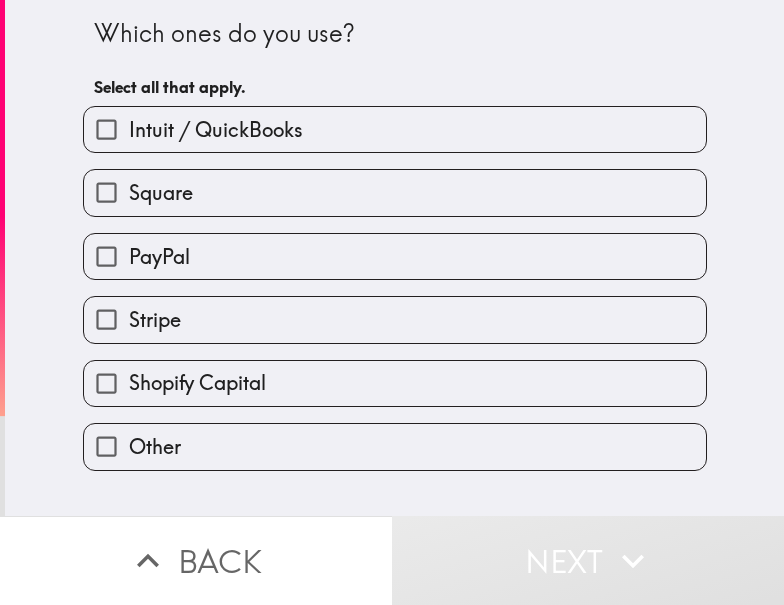 type 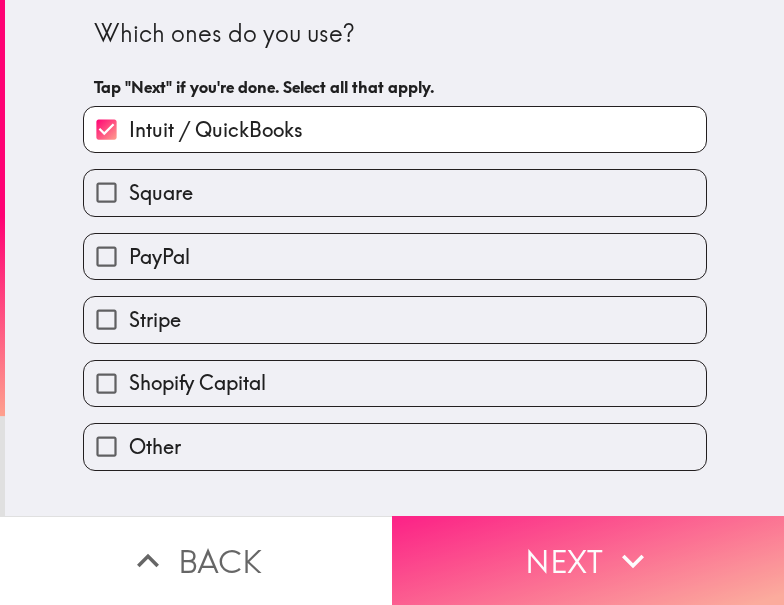 click on "Next" at bounding box center [588, 560] 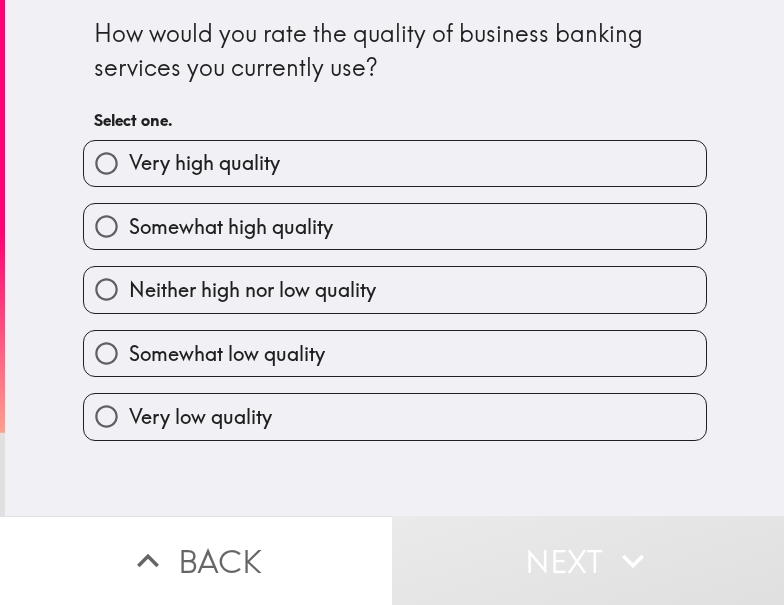 click on "Somewhat high quality" at bounding box center (231, 227) 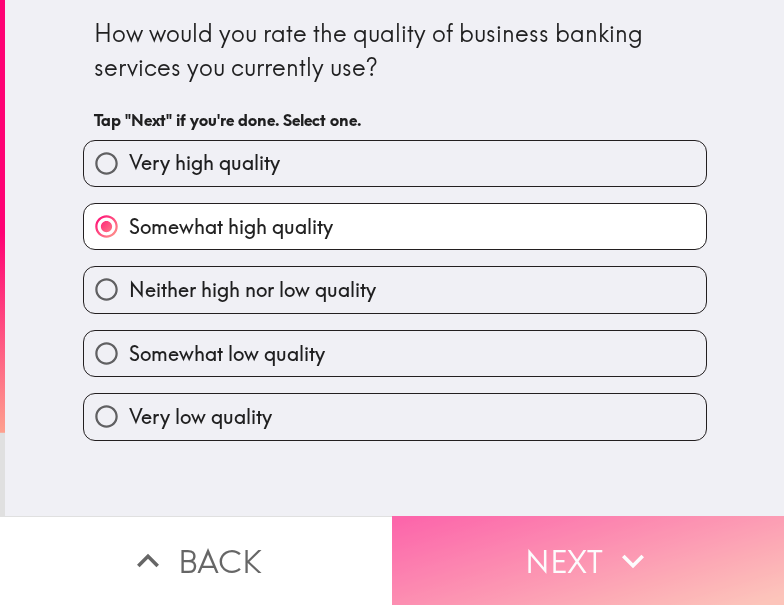 click on "Next" at bounding box center [588, 560] 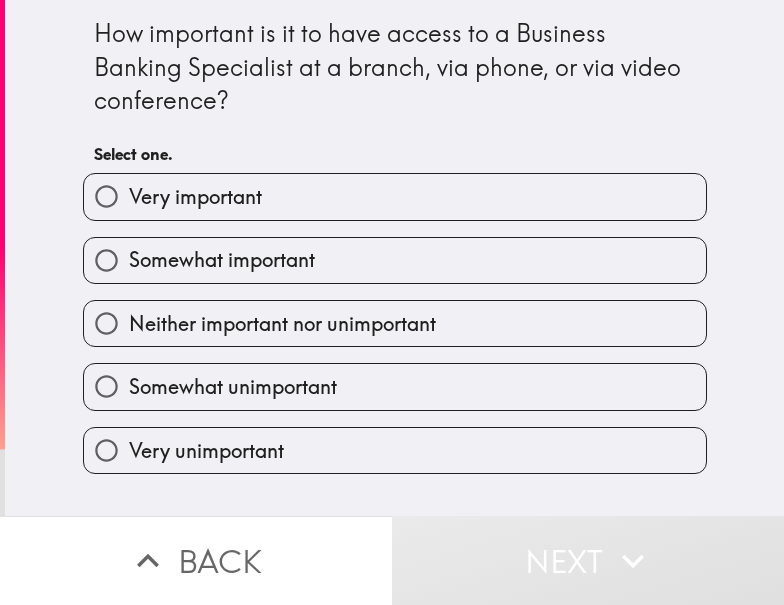 click on "Somewhat important" at bounding box center [395, 260] 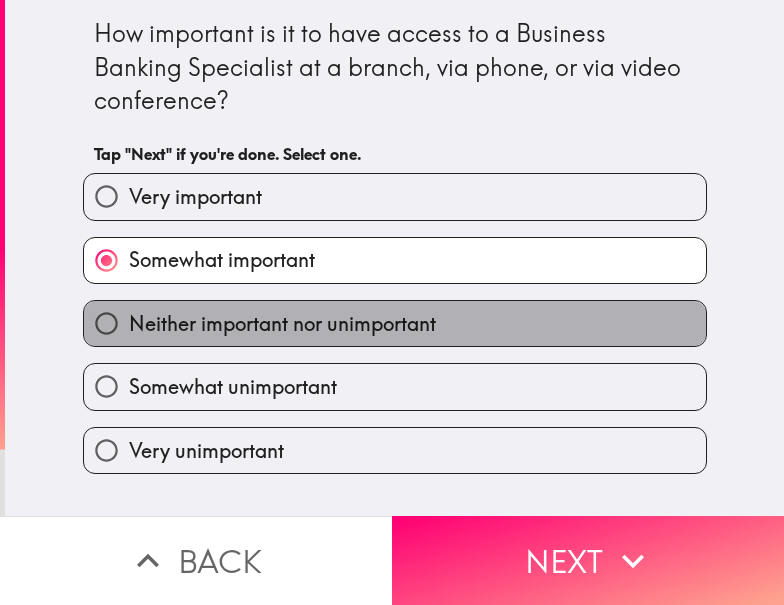 click on "Neither important nor unimportant" at bounding box center (282, 324) 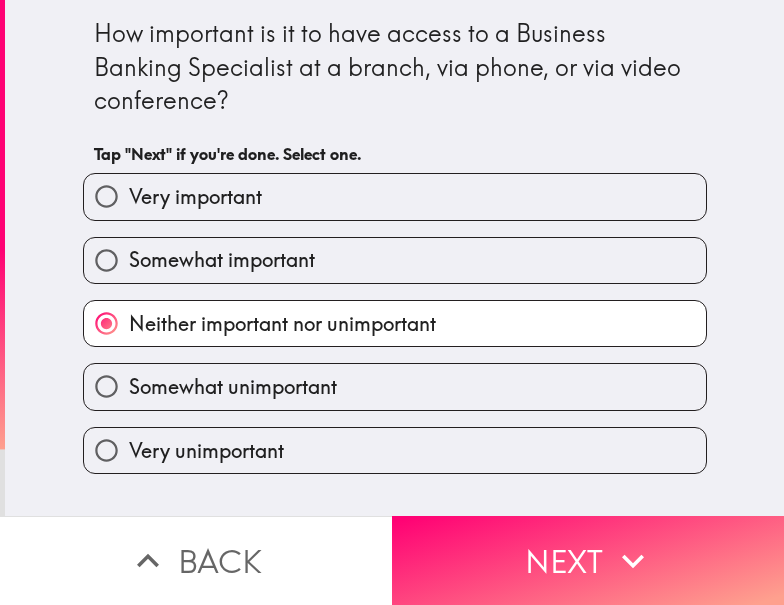 click on "Somewhat important" at bounding box center [222, 260] 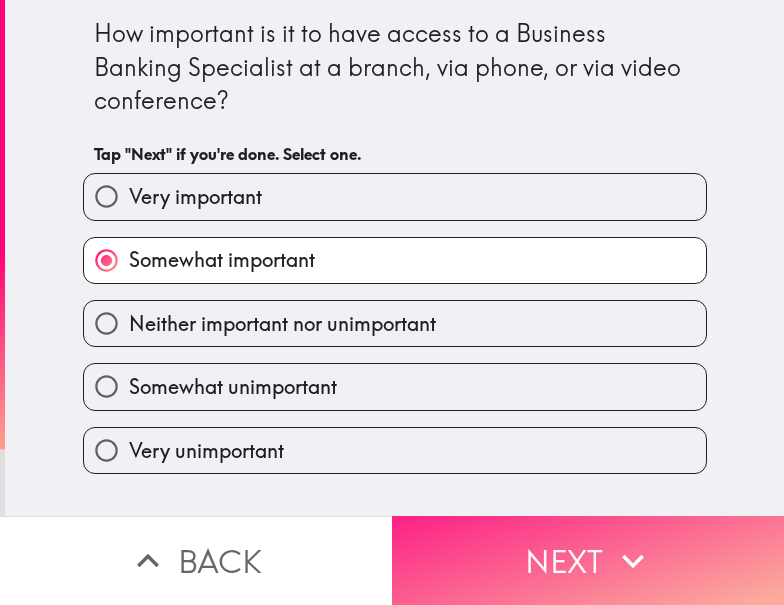 click on "Next" at bounding box center [588, 560] 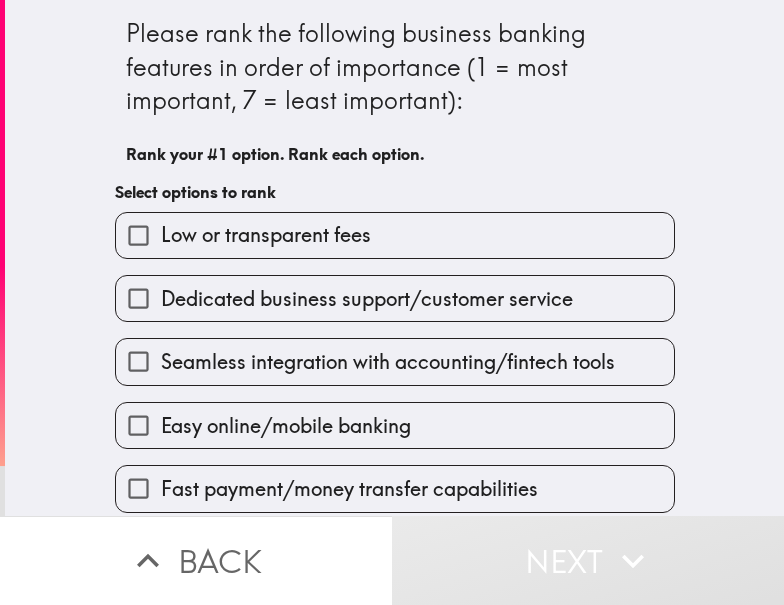 click on "Dedicated business support/customer service" at bounding box center [387, 290] 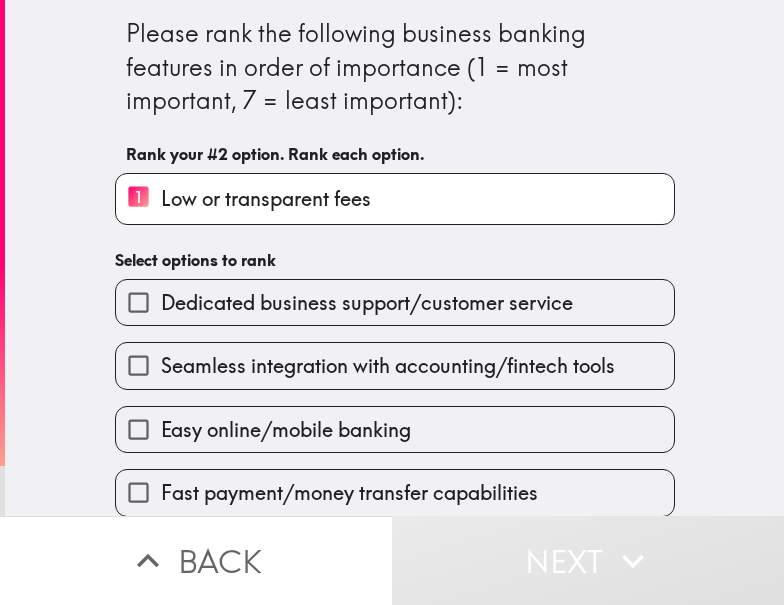 click on "Dedicated business support/customer service" at bounding box center [395, 302] 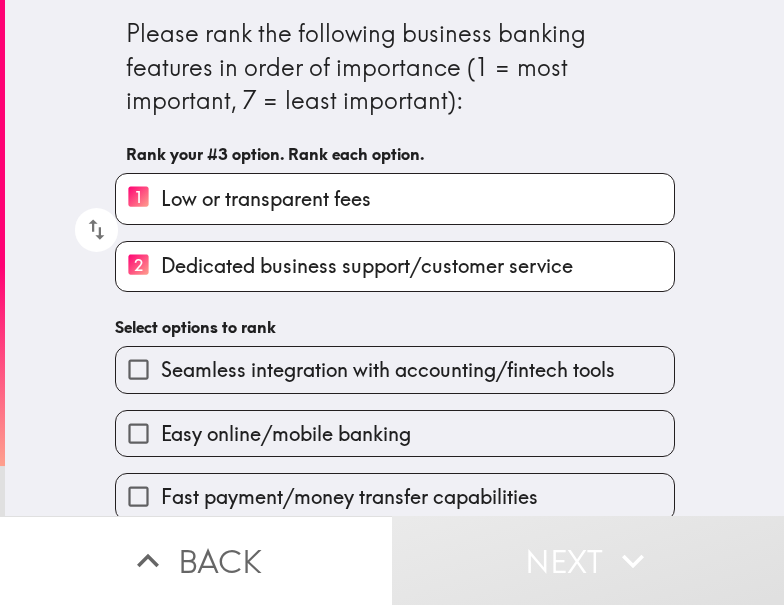click on "Easy online/mobile banking" at bounding box center [395, 433] 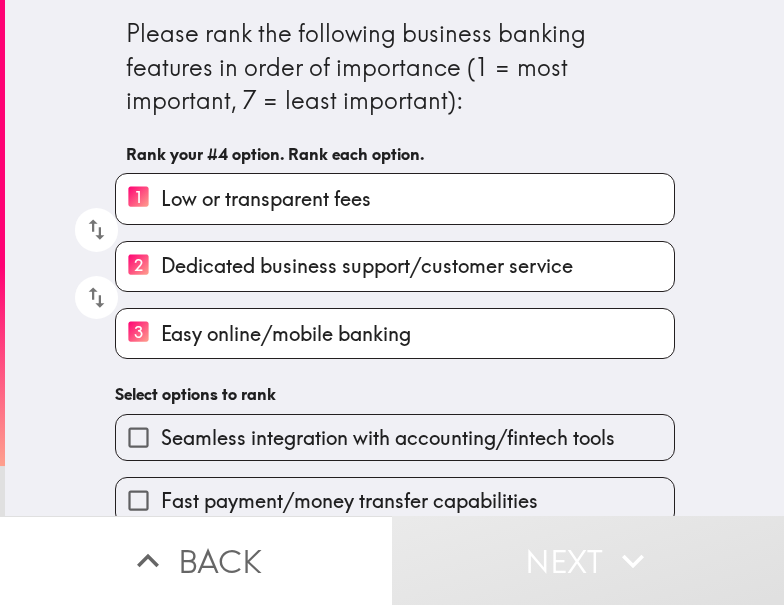 scroll, scrollTop: 153, scrollLeft: 0, axis: vertical 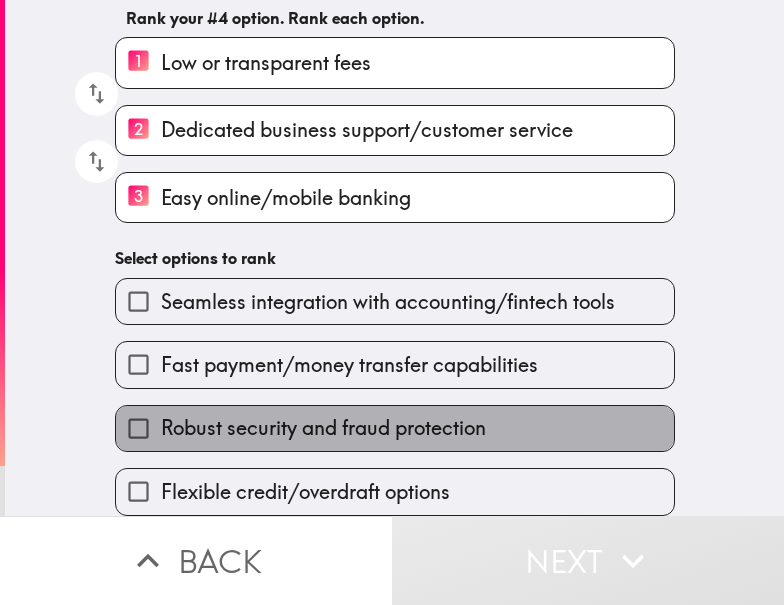 click on "Robust security and fraud protection" at bounding box center [395, 428] 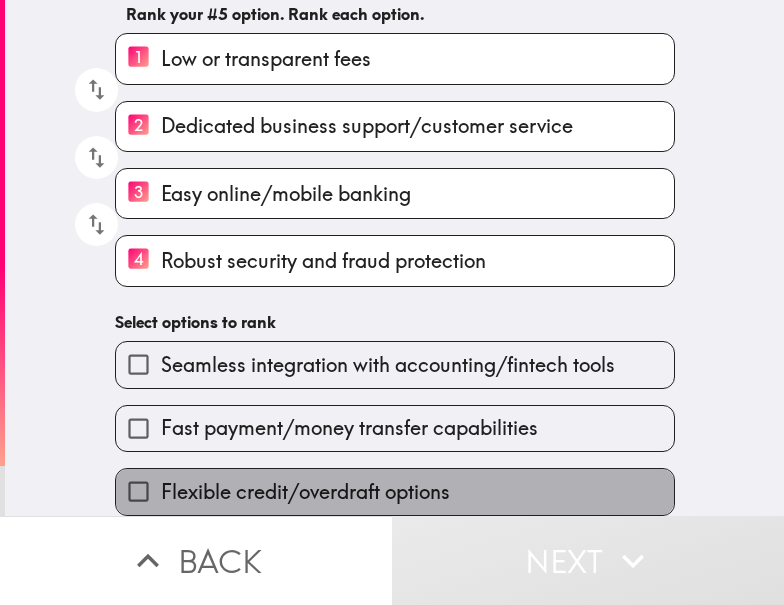 click on "Flexible credit/overdraft options" at bounding box center (305, 492) 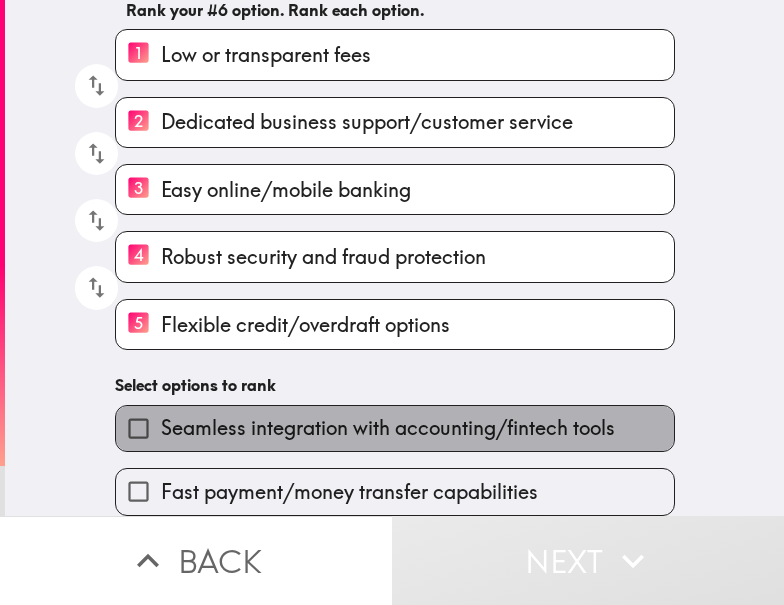 click on "Seamless integration with accounting/fintech tools" at bounding box center (395, 428) 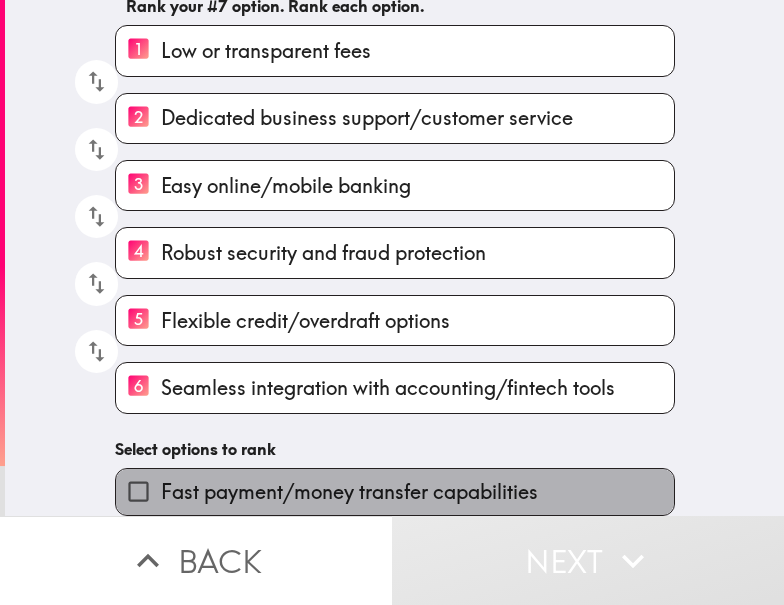 click on "Fast payment/money transfer capabilities" at bounding box center [349, 492] 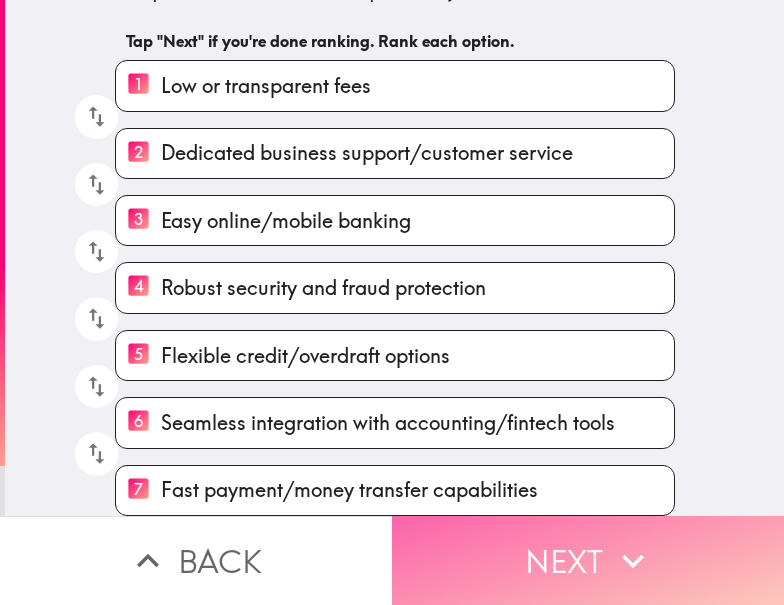 click on "Next" at bounding box center [588, 560] 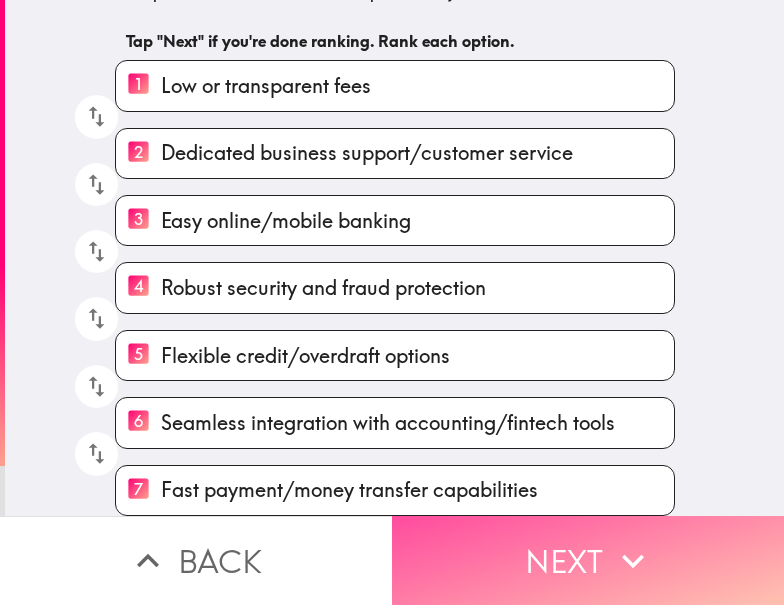 scroll, scrollTop: 0, scrollLeft: 0, axis: both 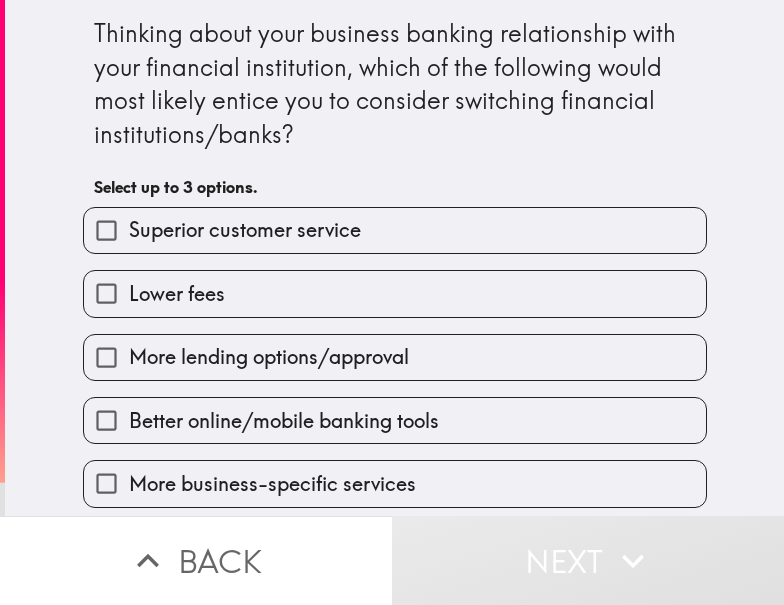 click on "Superior customer service" at bounding box center [387, 222] 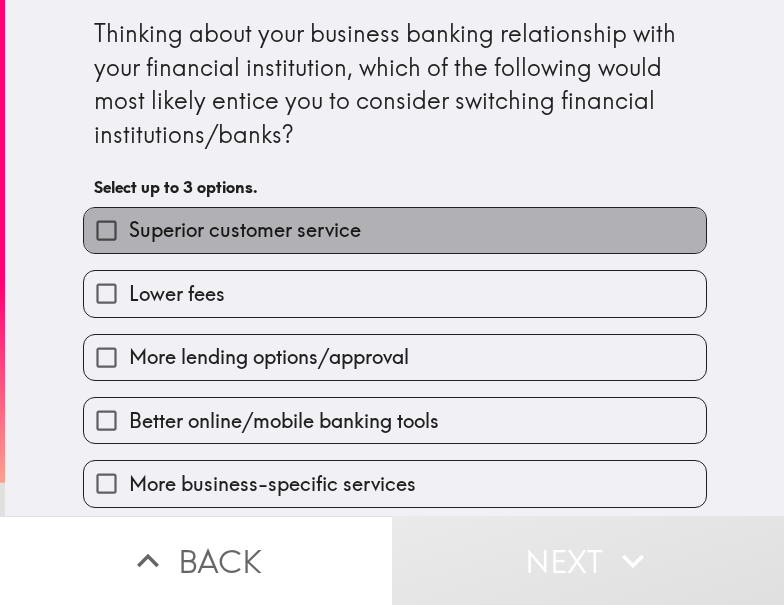 drag, startPoint x: 492, startPoint y: 227, endPoint x: 482, endPoint y: 247, distance: 22.36068 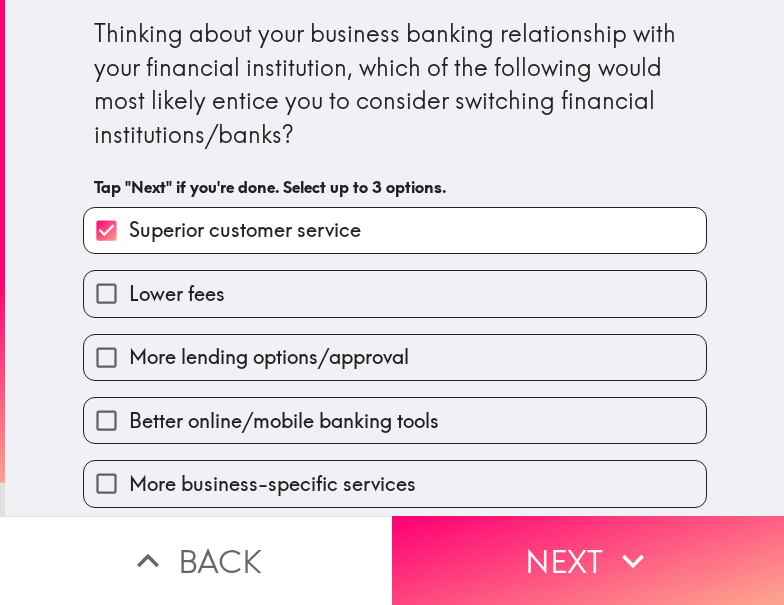 click on "Better online/mobile banking tools" at bounding box center (387, 412) 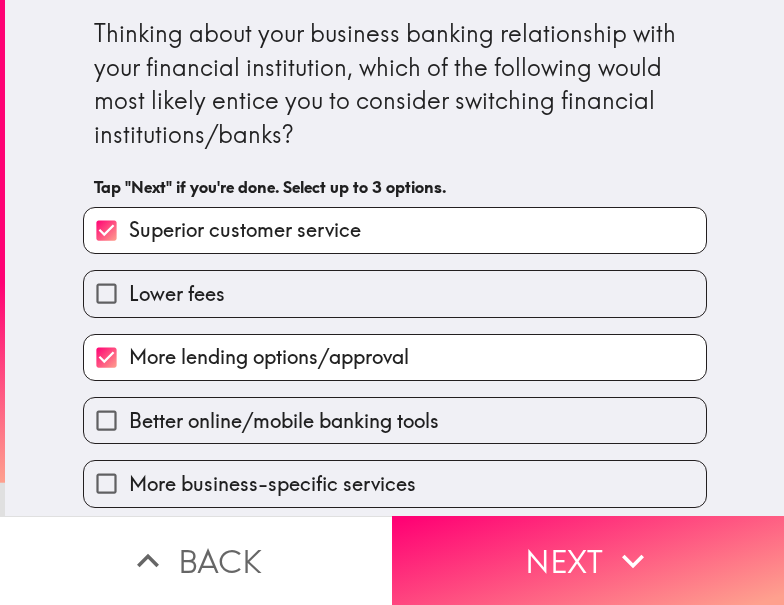 scroll, scrollTop: 199, scrollLeft: 0, axis: vertical 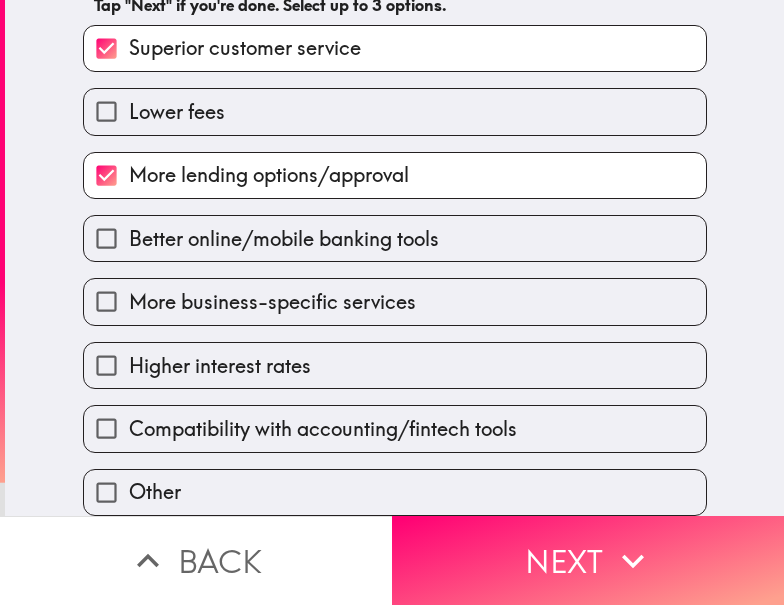 click on "Higher interest rates" at bounding box center (395, 365) 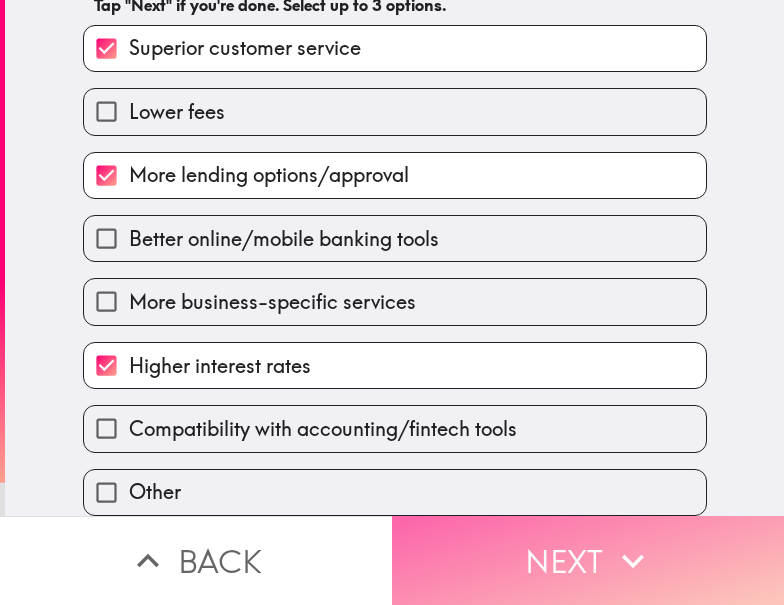 click on "Next" at bounding box center (588, 560) 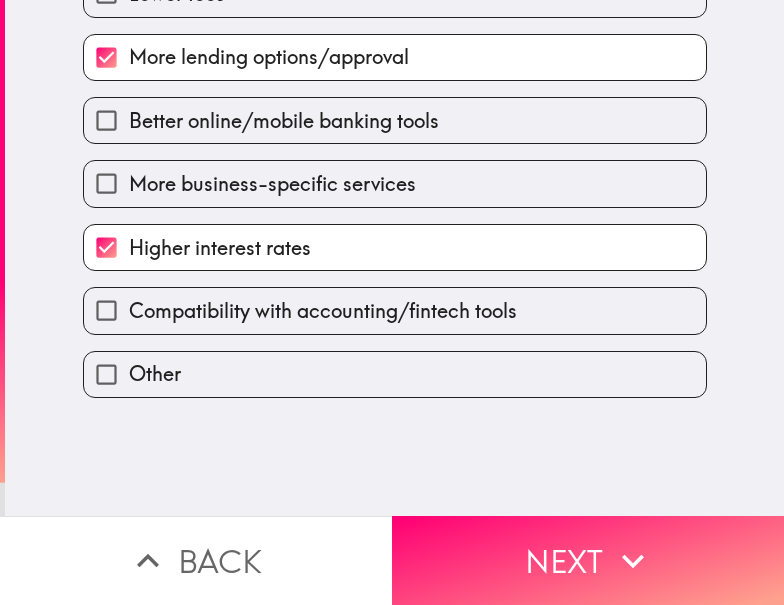 scroll, scrollTop: 0, scrollLeft: 0, axis: both 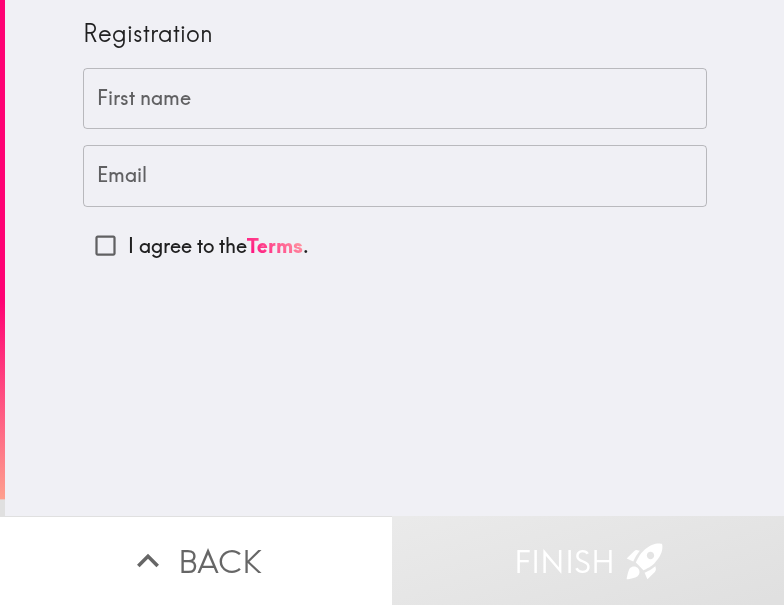 click on "First name" at bounding box center (395, 99) 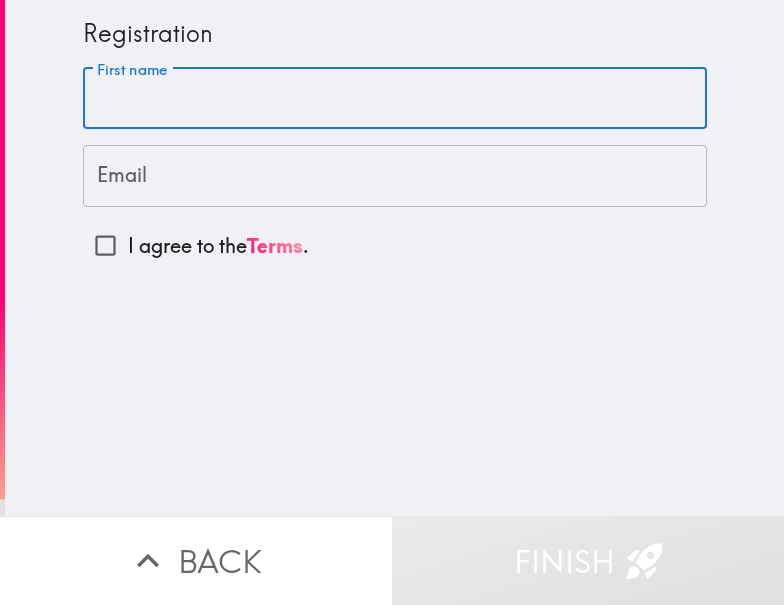 paste on "[FIRST] [LAST]" 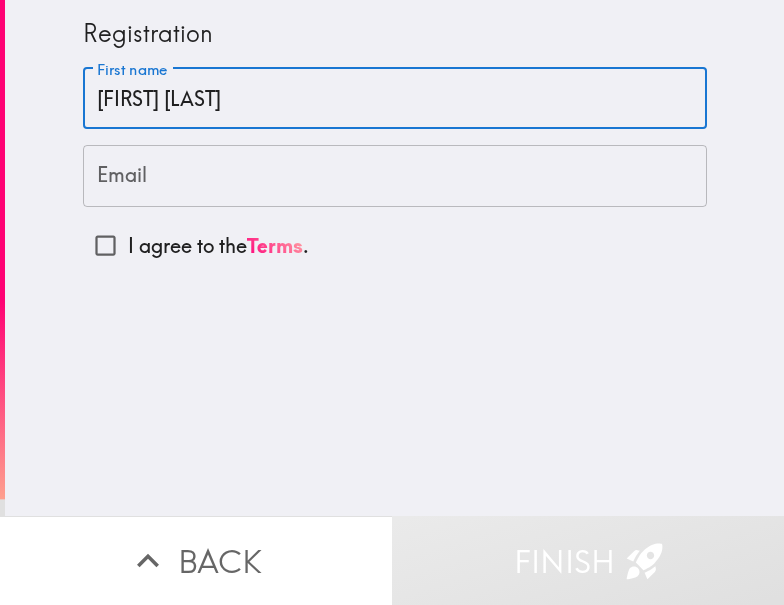 type on "[FIRST] [LAST]" 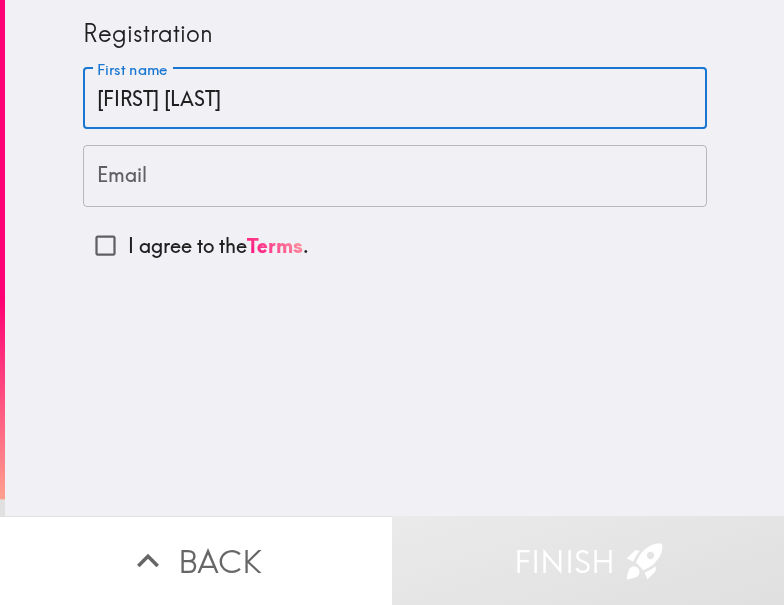 click on "Email" at bounding box center (395, 176) 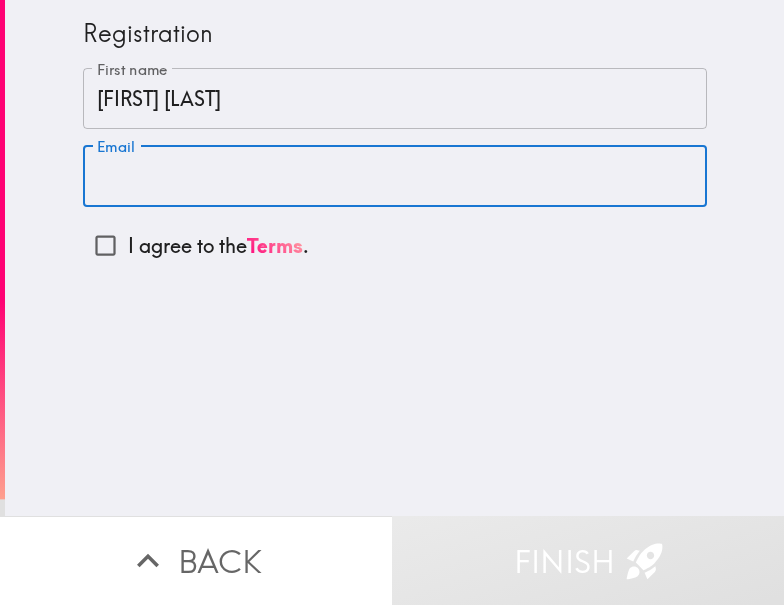 paste on "[EMAIL]" 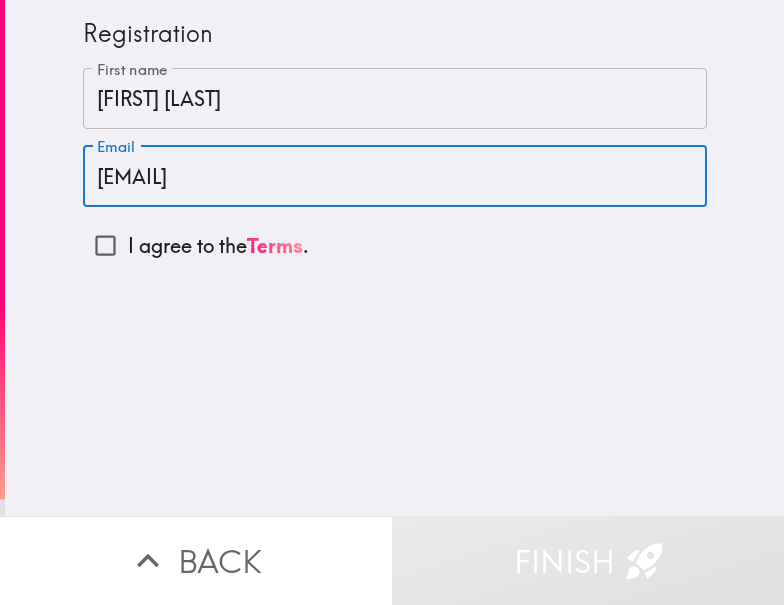 type on "[EMAIL]" 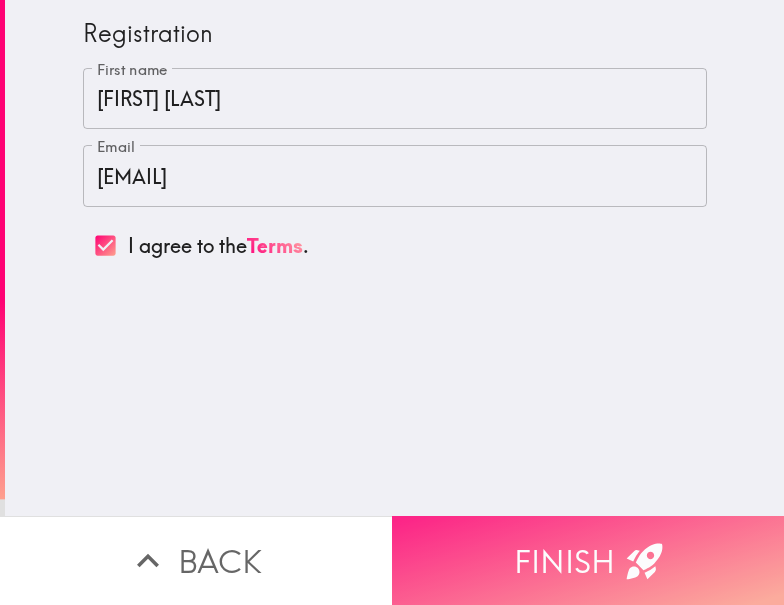 click on "Finish" at bounding box center [588, 560] 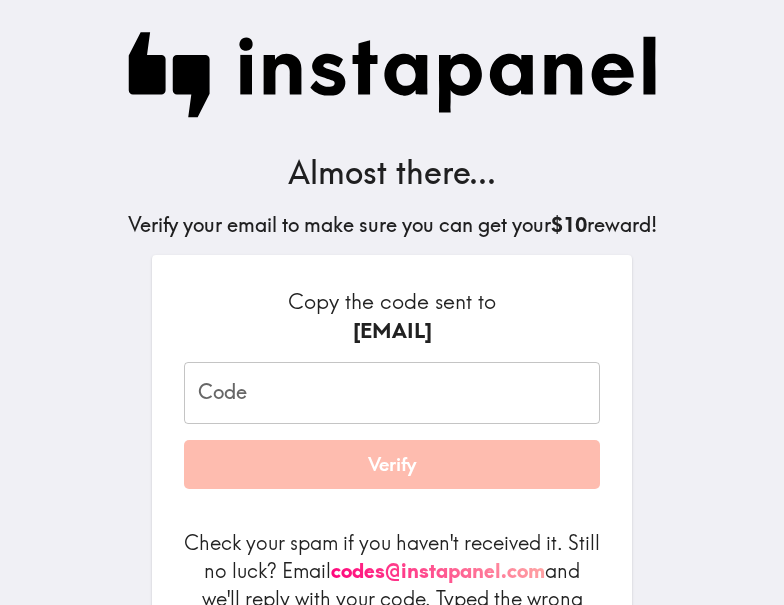 click on "Copy the code sent to  [EMAIL] Code Code Verify Check your spam if you haven't received it.   Still no luck? Email  [EMAIL]  and we'll reply with your code.   Typed the wrong email?   Request a new code" at bounding box center [392, 472] 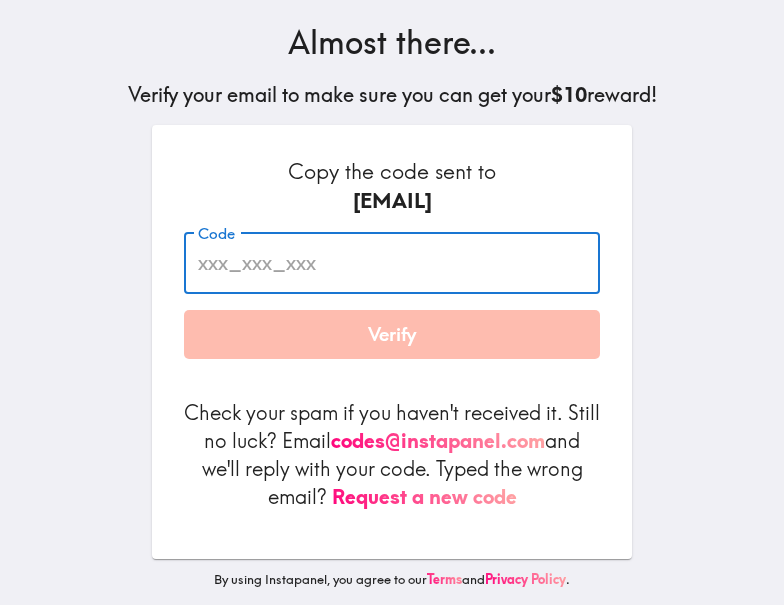 click on "Code" at bounding box center (392, 263) 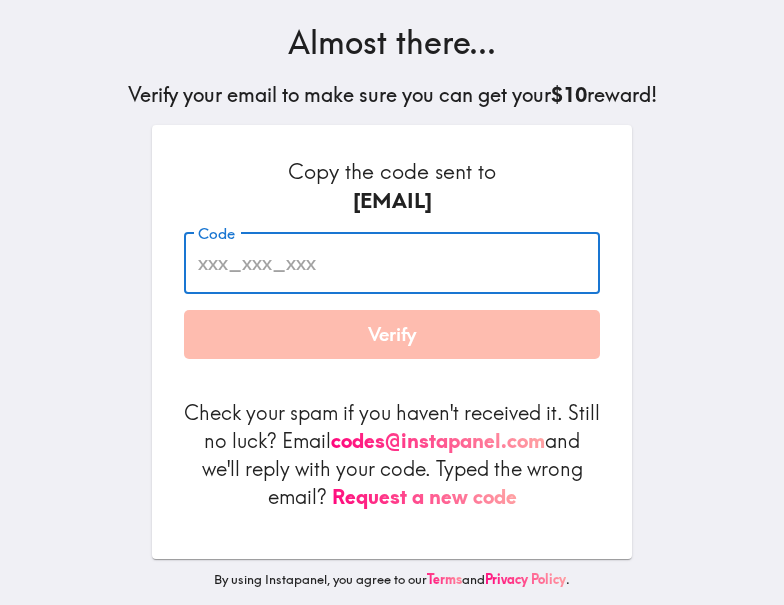 paste on "guT_etH_hpJ" 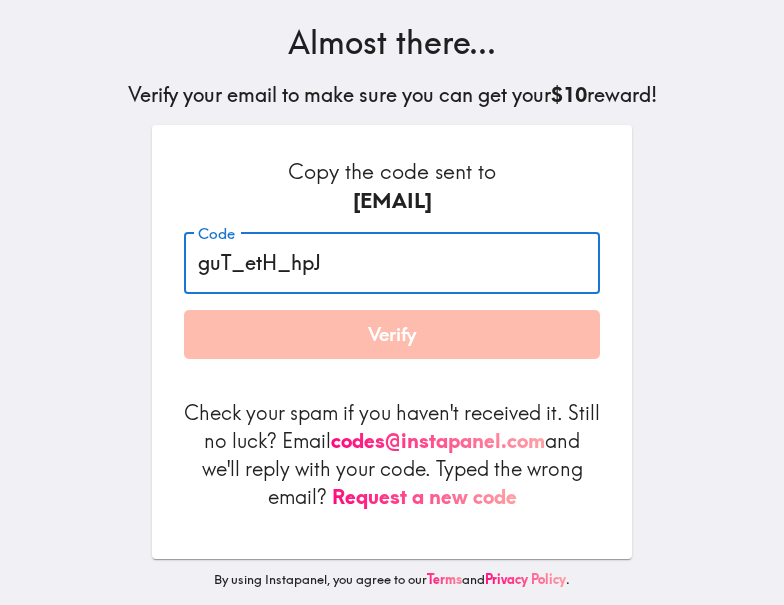 type on "guT_etH_hpJ" 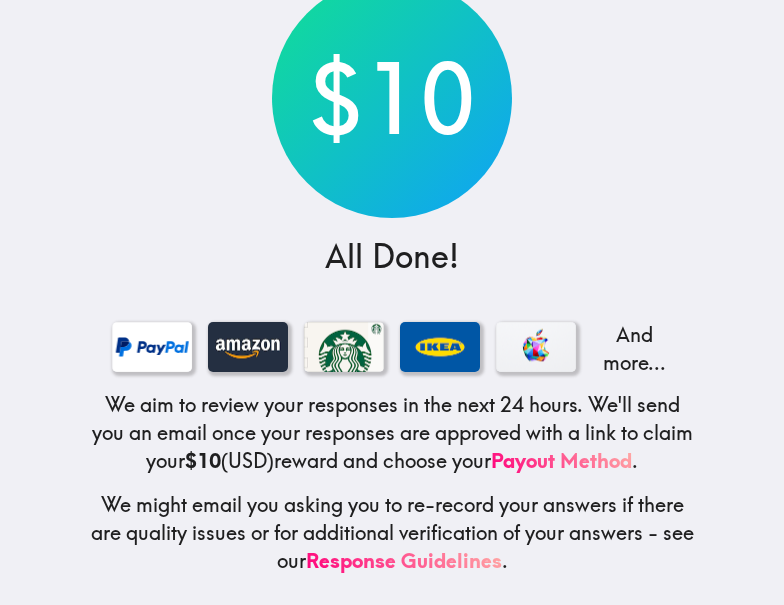 click on "$10 All Done! And more... We aim to review your responses in the next 24 hours.   We'll send you an email once your responses are approved with a link to claim your  $10  (USD)  reward and choose your  Payout Method . We might email you asking you to re-record your answers if there are quality issues or for additional verification of your answers - see our  Response Guidelines ." at bounding box center [392, 228] 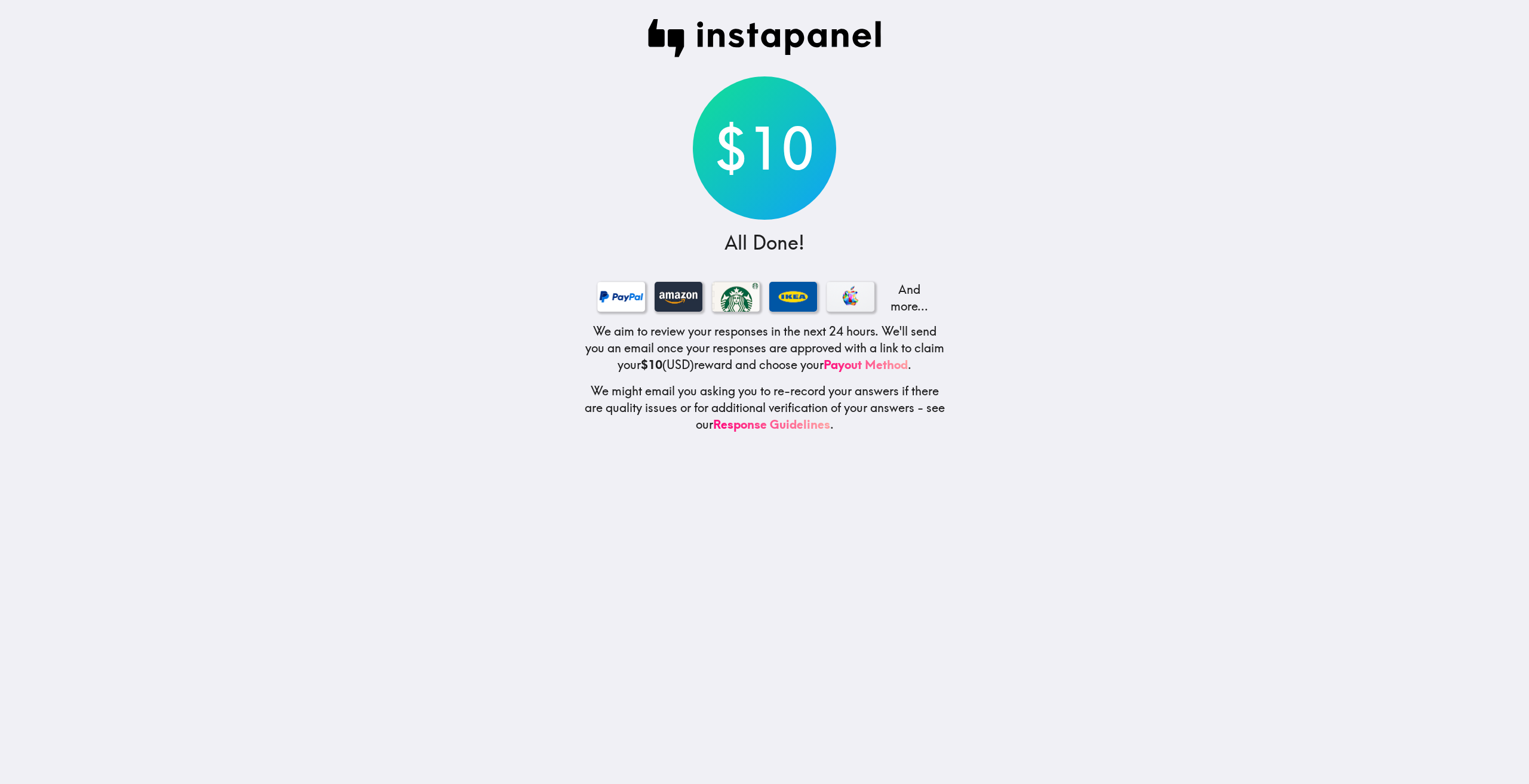 scroll, scrollTop: 0, scrollLeft: 0, axis: both 